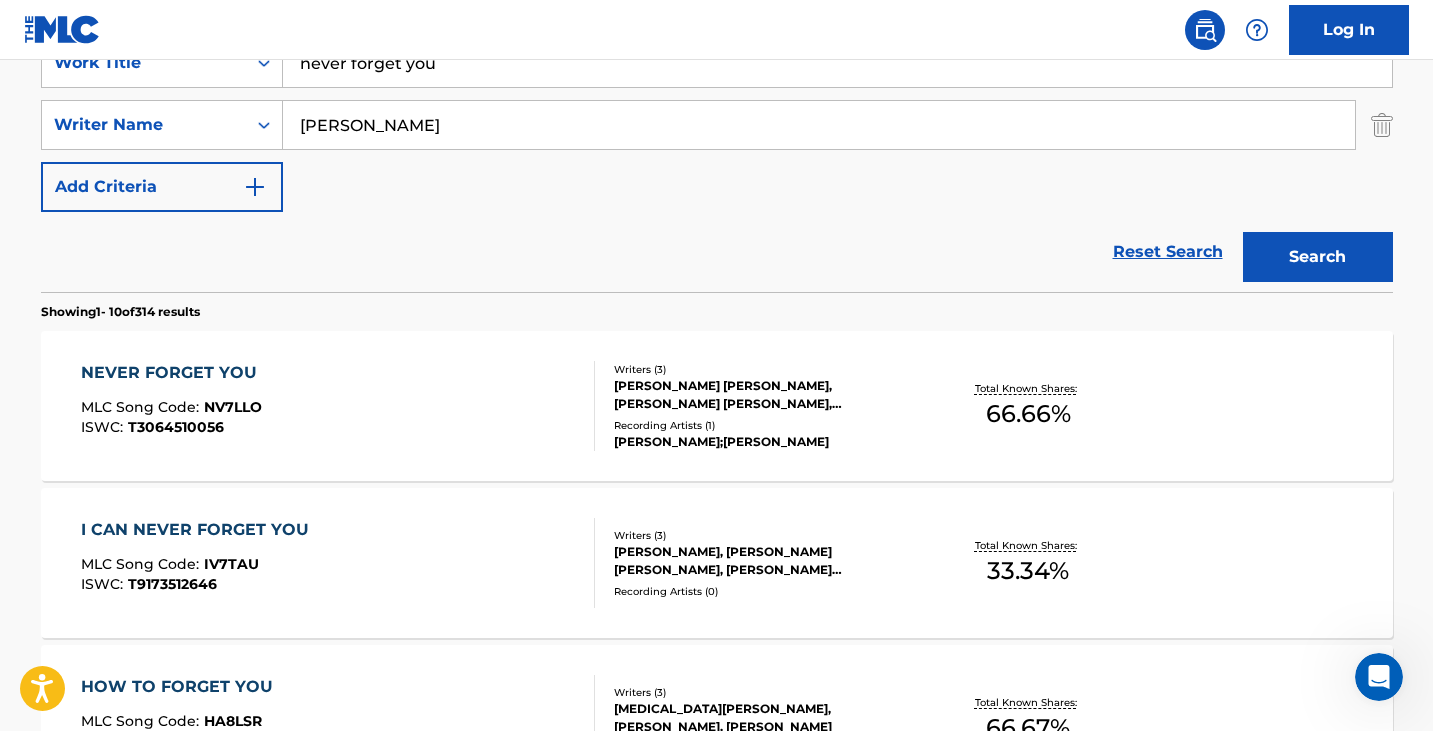 scroll, scrollTop: 0, scrollLeft: 0, axis: both 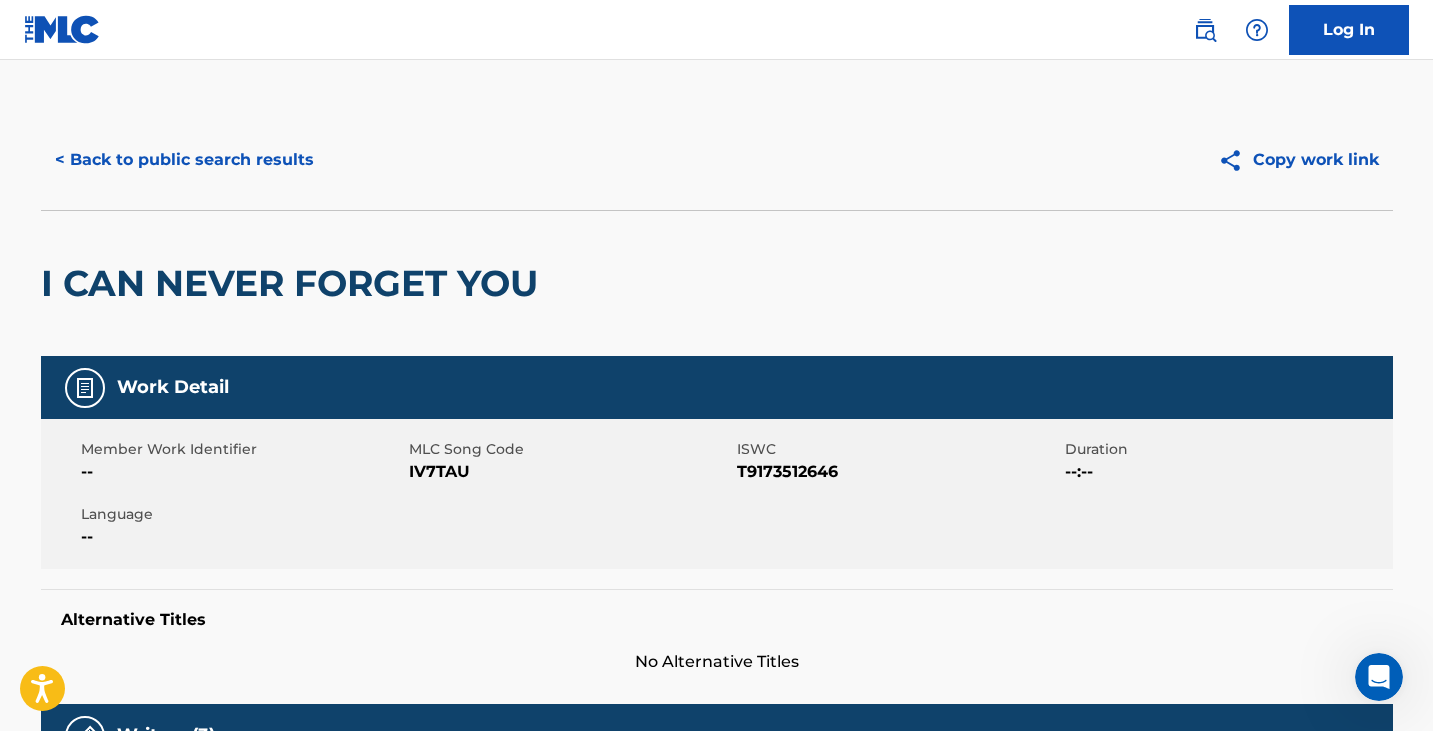 click on "< Back to public search results" at bounding box center [184, 160] 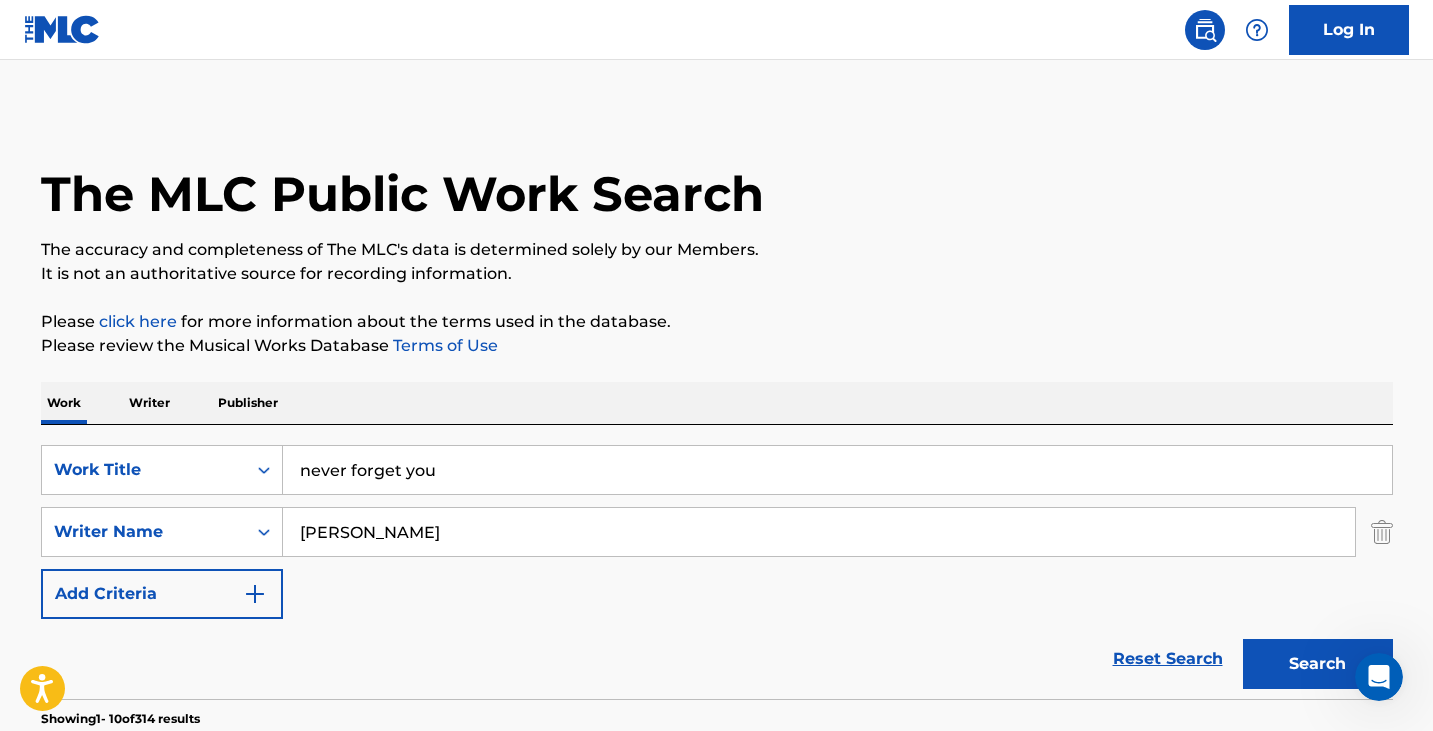 scroll, scrollTop: 407, scrollLeft: 0, axis: vertical 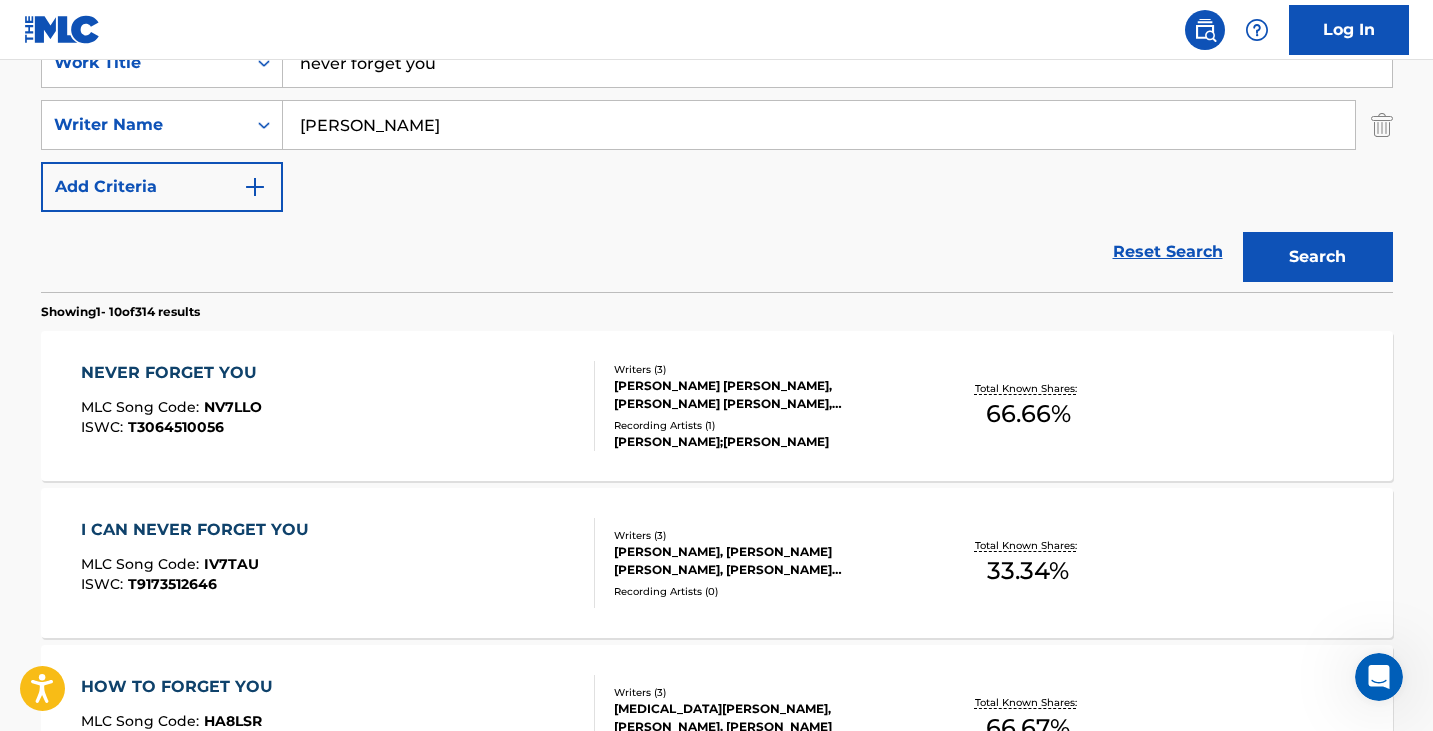 click on "NEVER FORGET YOU MLC Song Code : NV7LLO ISWC : T3064510056" at bounding box center [338, 406] 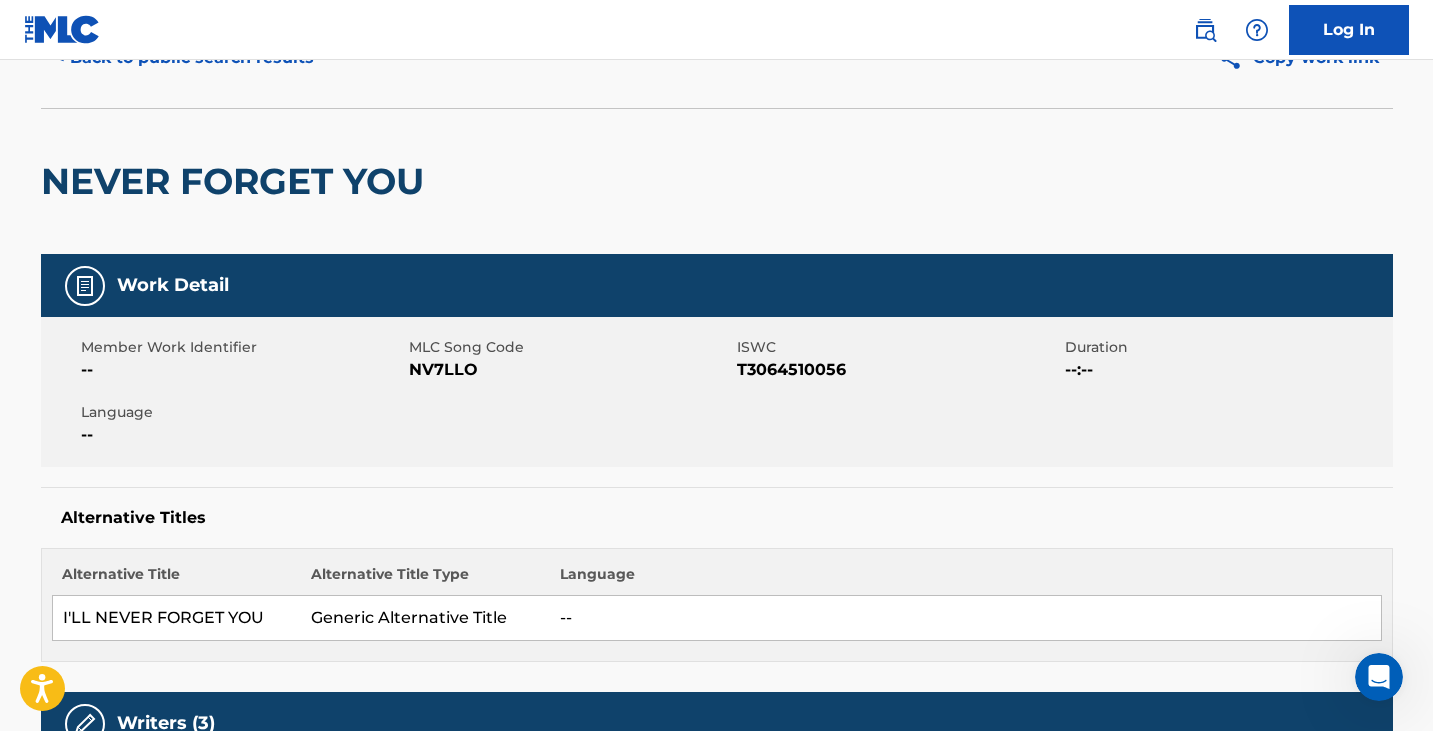 scroll, scrollTop: 0, scrollLeft: 0, axis: both 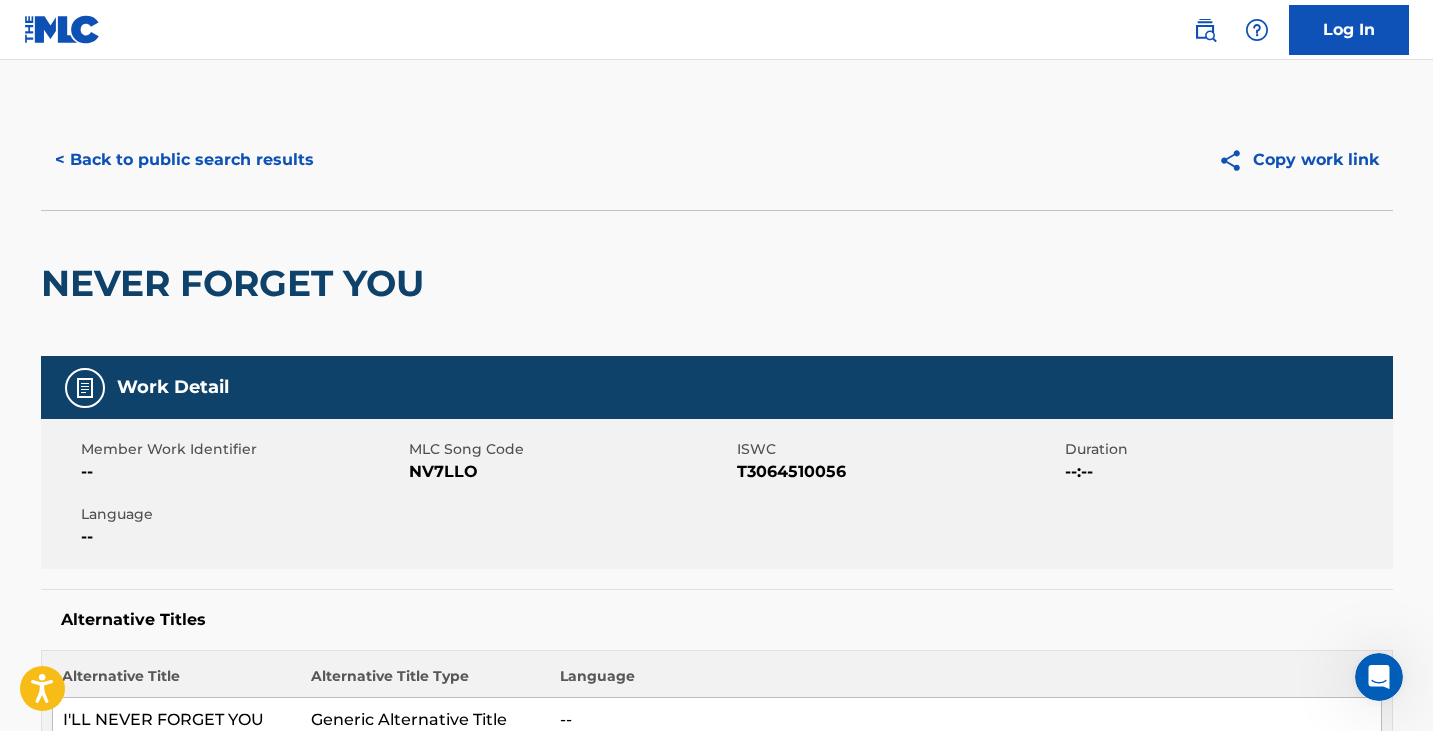 click on "< Back to public search results" at bounding box center (184, 160) 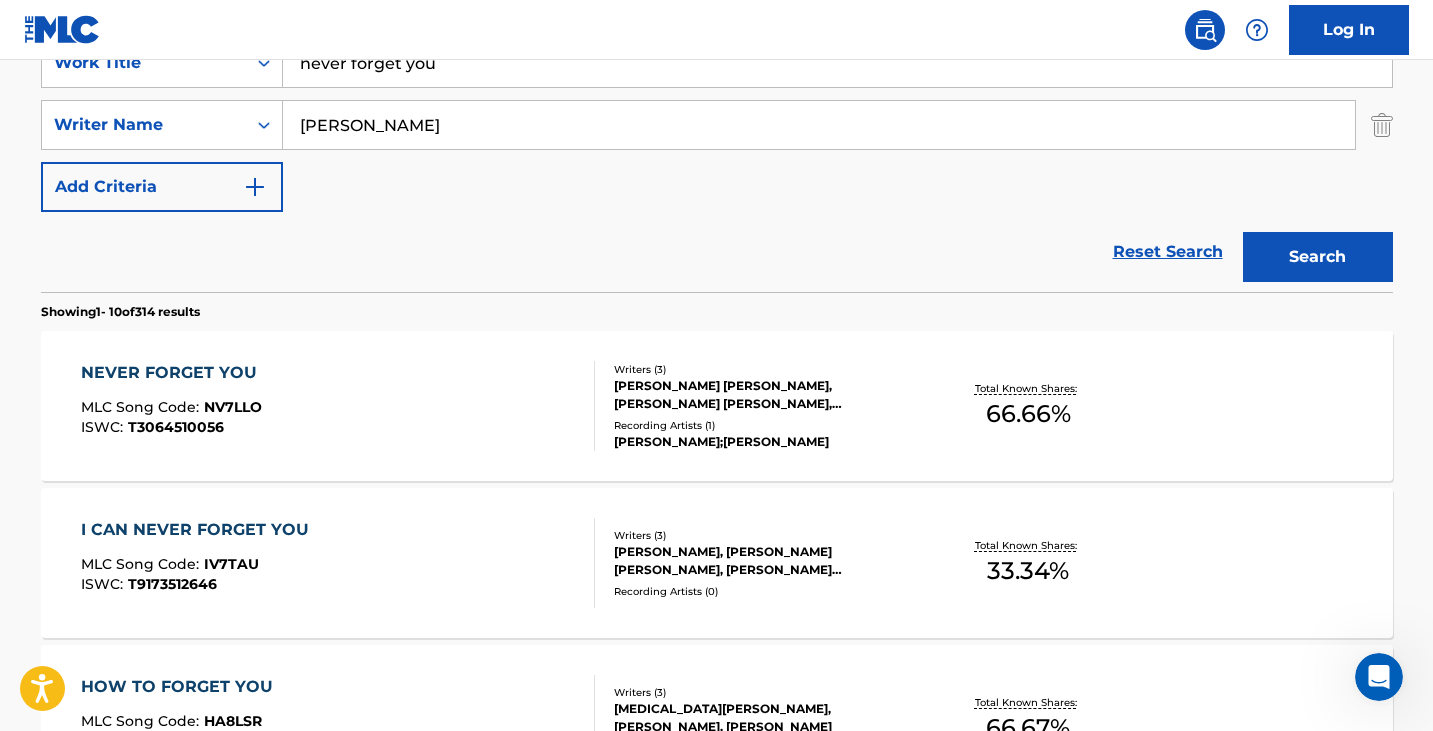scroll, scrollTop: 340, scrollLeft: 0, axis: vertical 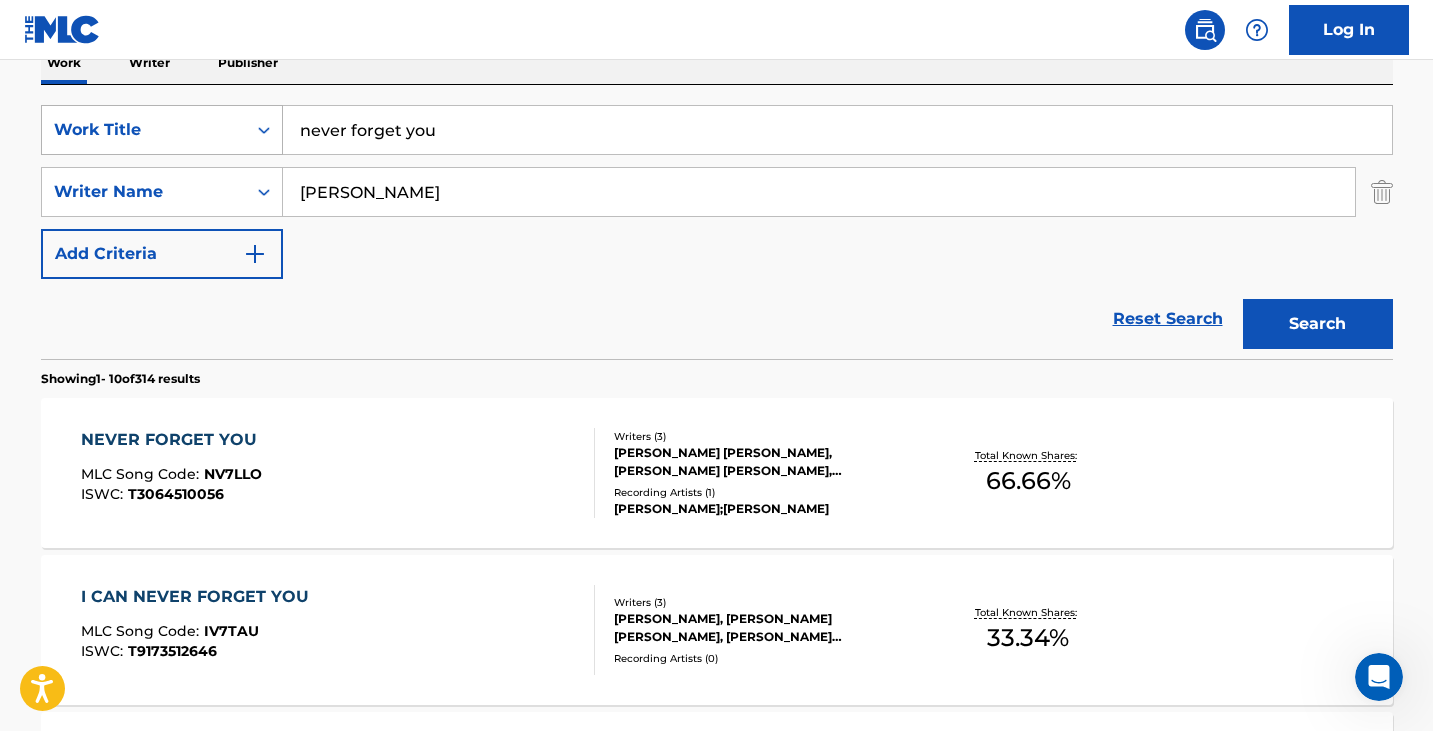 drag, startPoint x: 479, startPoint y: 125, endPoint x: 242, endPoint y: 127, distance: 237.00844 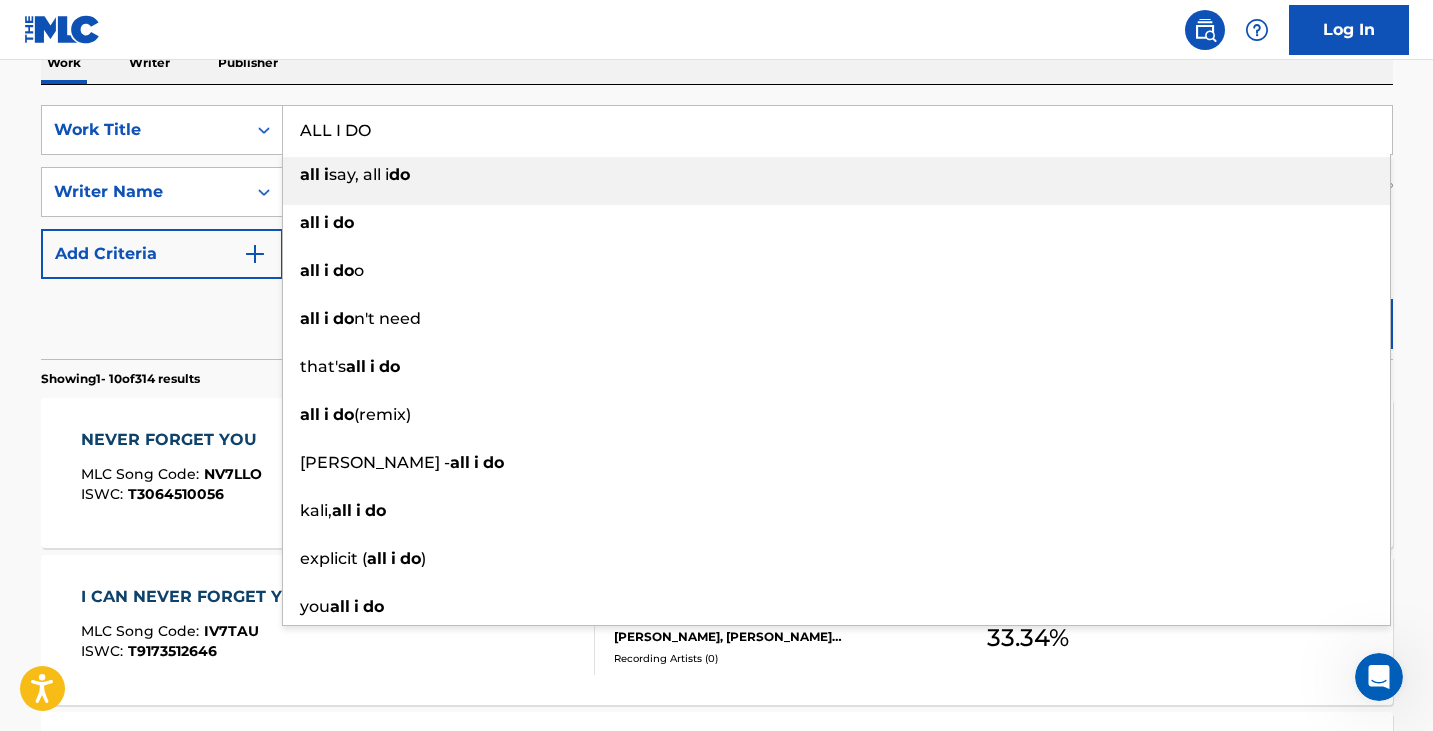 type on "ALL I DO" 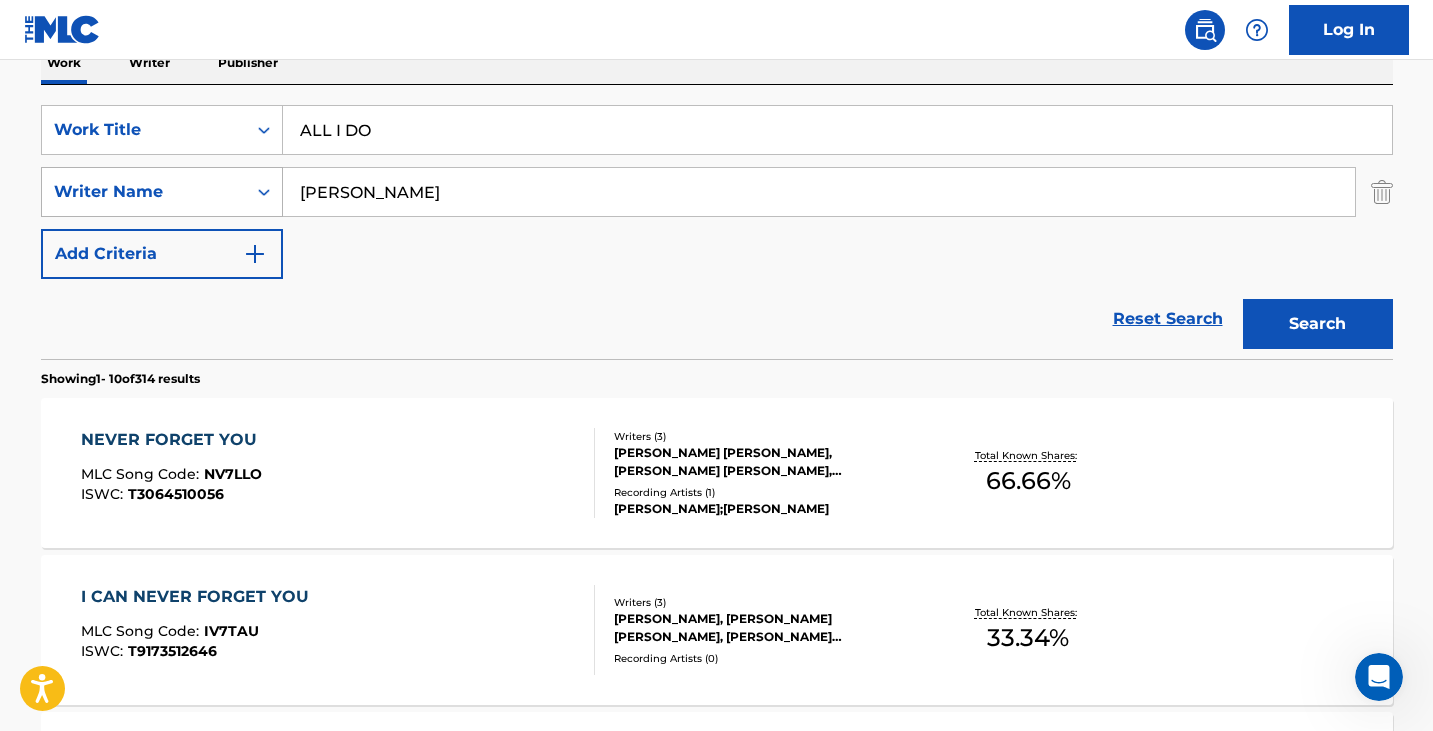 drag, startPoint x: 434, startPoint y: 213, endPoint x: 154, endPoint y: 186, distance: 281.29877 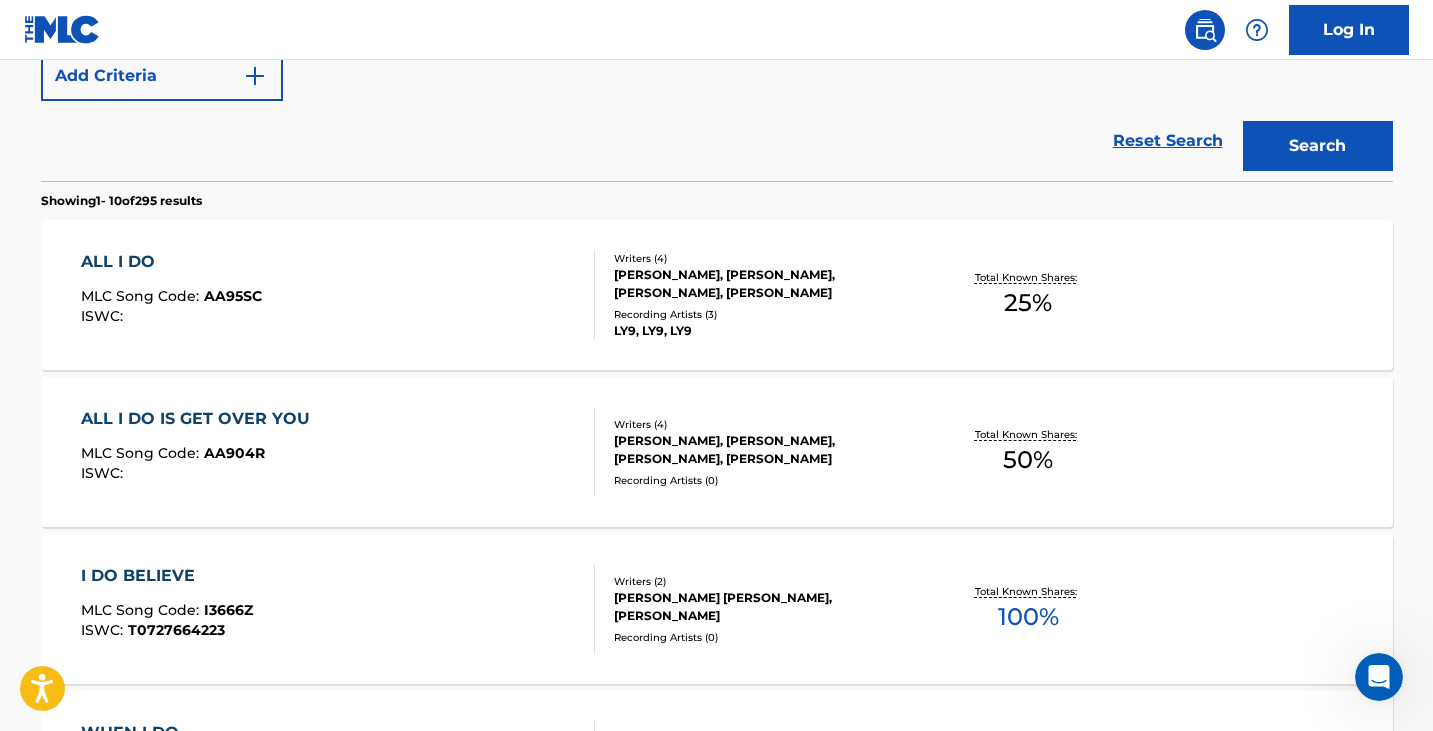 scroll, scrollTop: 520, scrollLeft: 0, axis: vertical 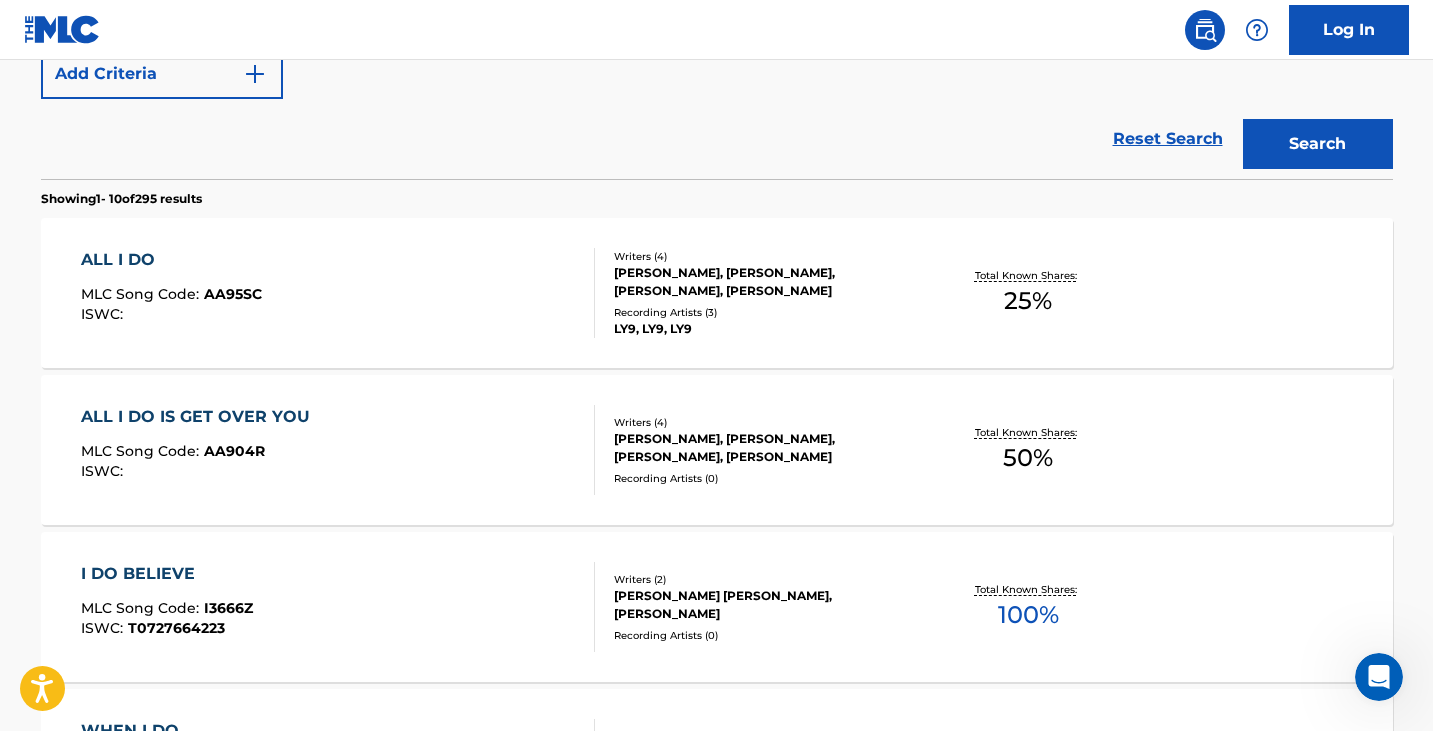 click on "Recording Artists ( 3 )" at bounding box center (765, 312) 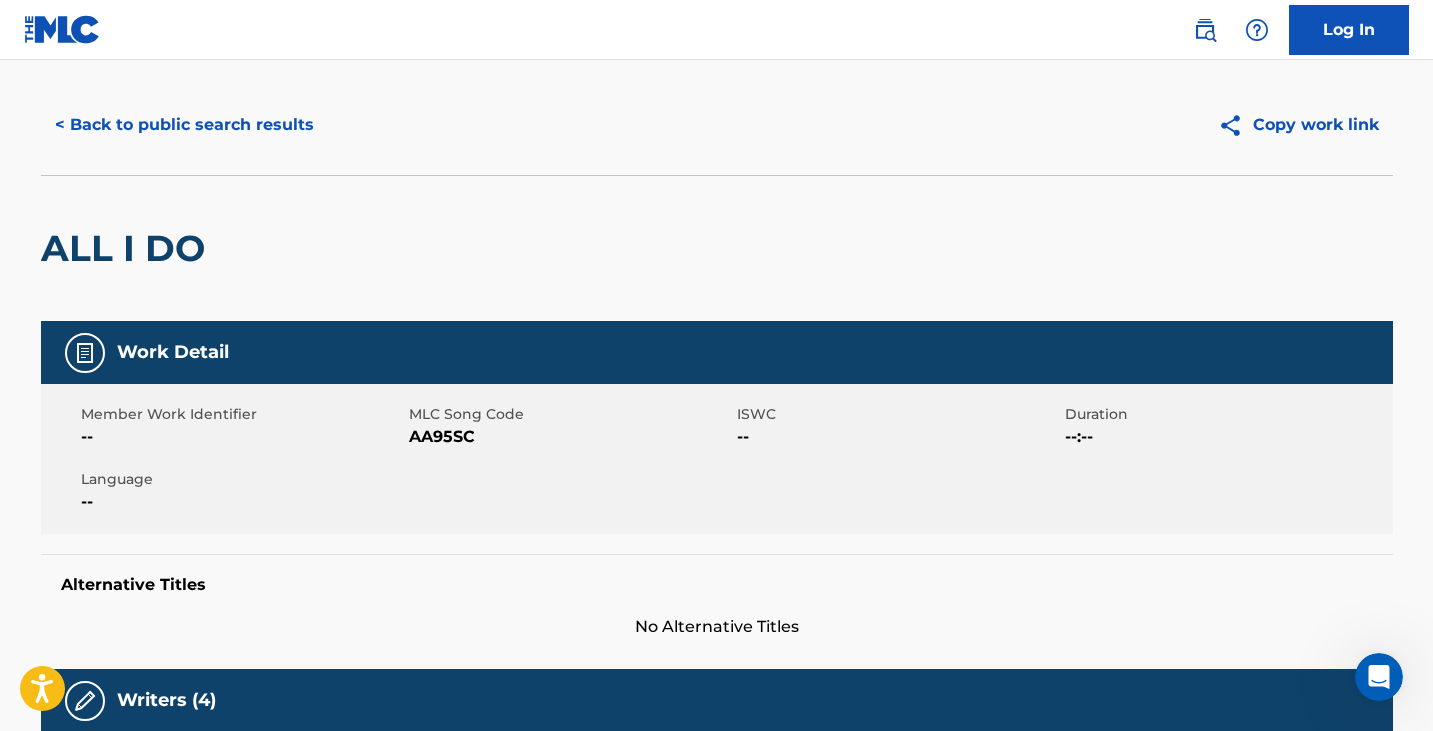 scroll, scrollTop: 6, scrollLeft: 0, axis: vertical 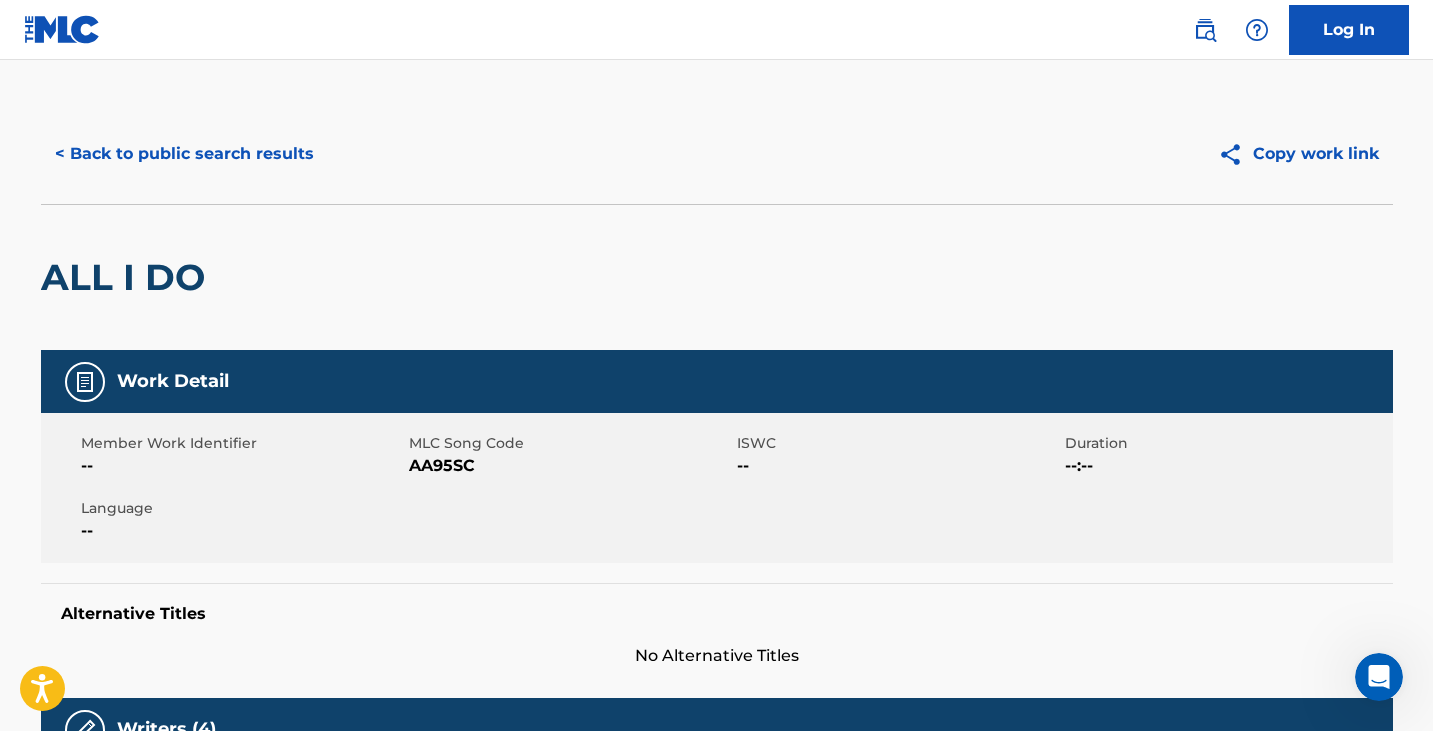 drag, startPoint x: 207, startPoint y: 138, endPoint x: 456, endPoint y: 89, distance: 253.7755 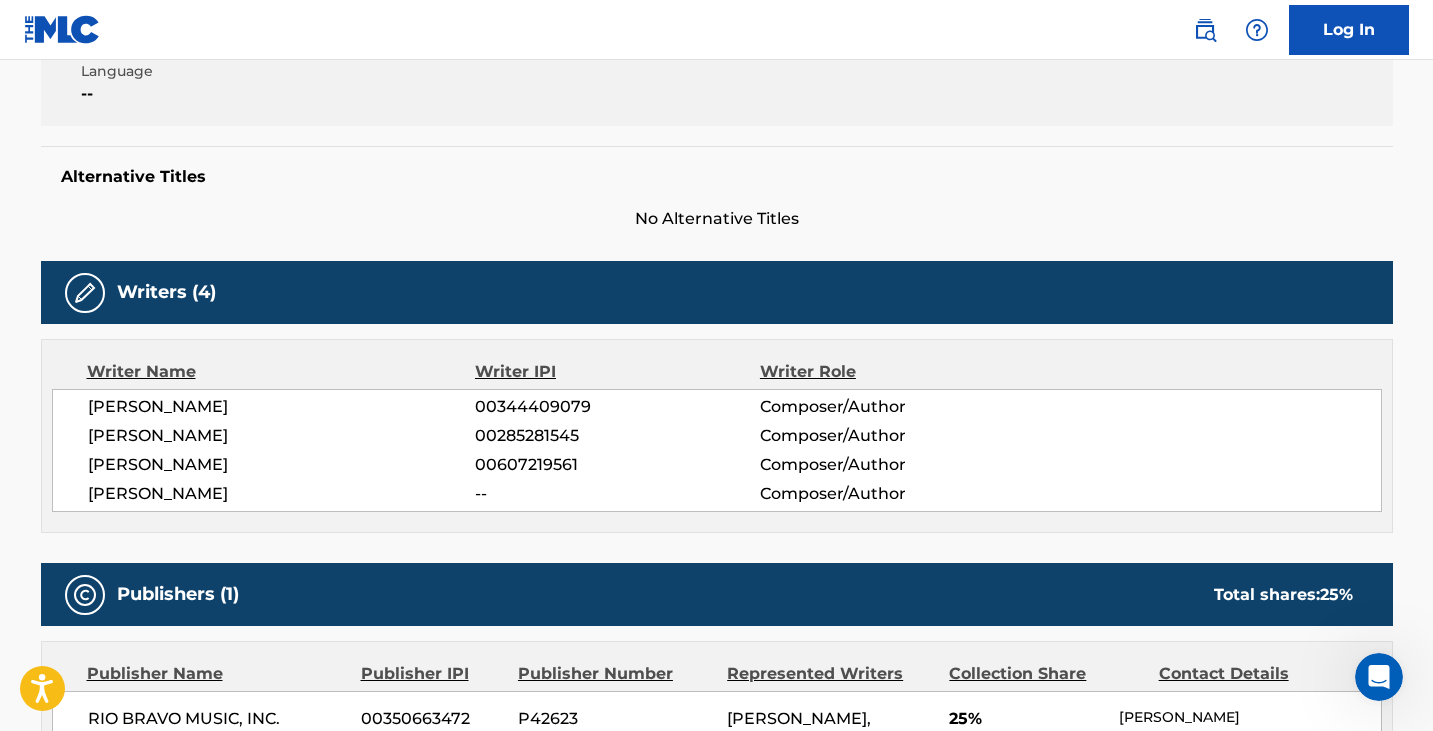scroll, scrollTop: 0, scrollLeft: 0, axis: both 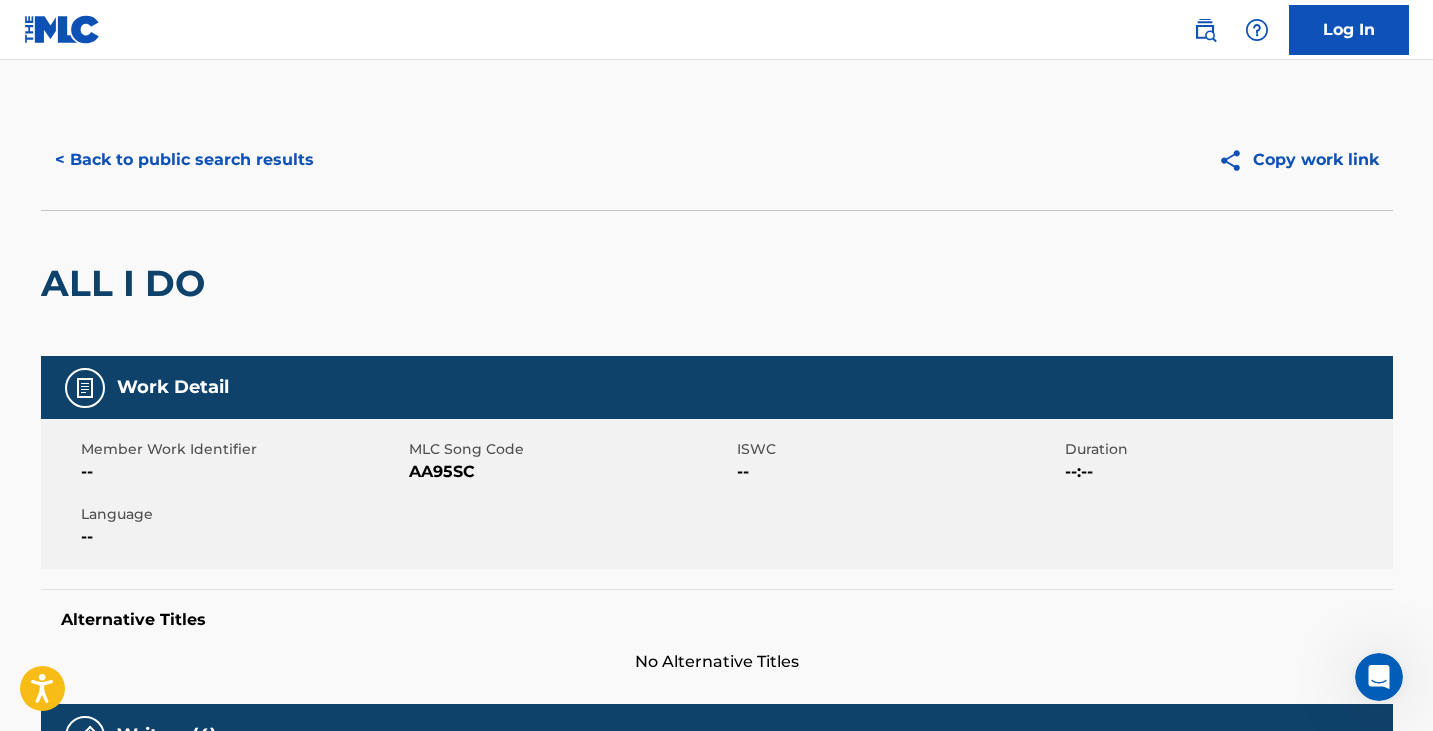 click on "< Back to public search results Copy work link" at bounding box center [717, 160] 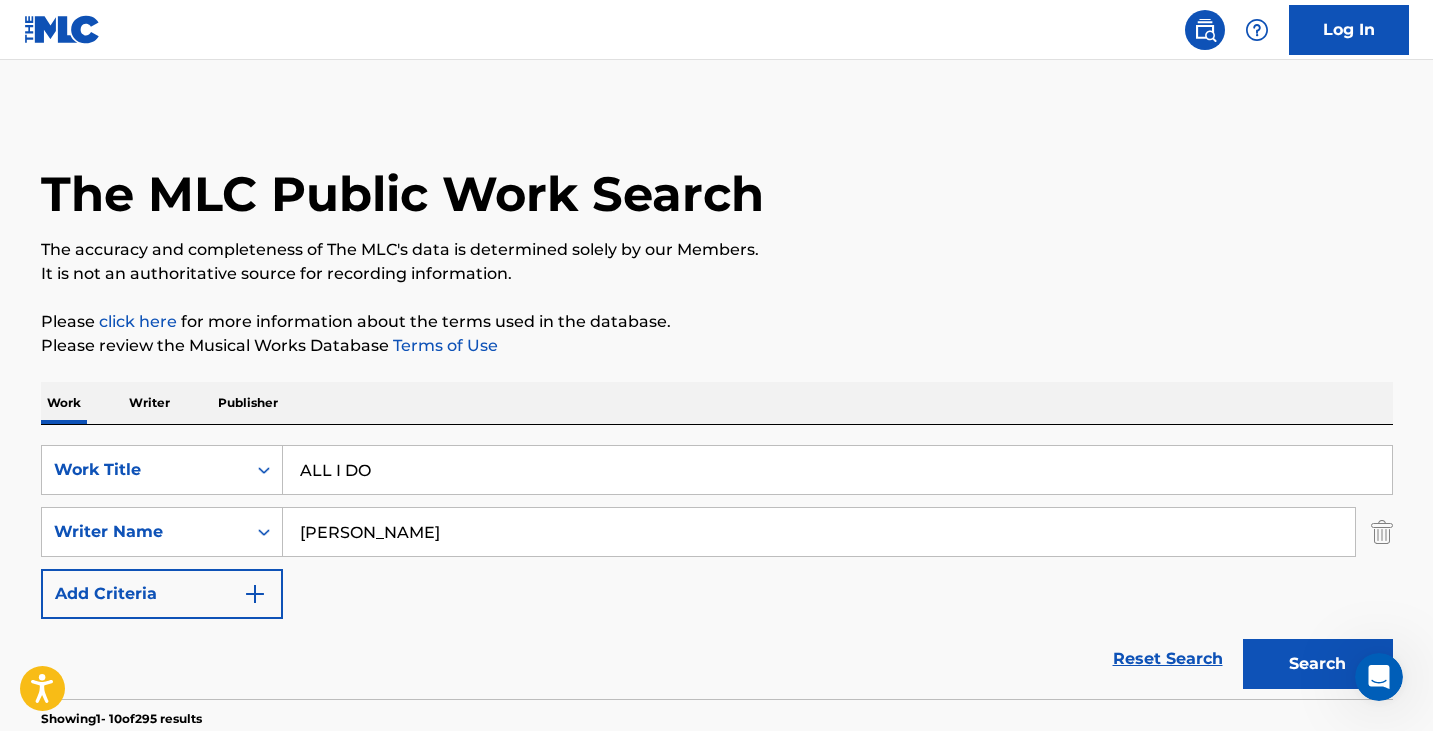 scroll, scrollTop: 634, scrollLeft: 0, axis: vertical 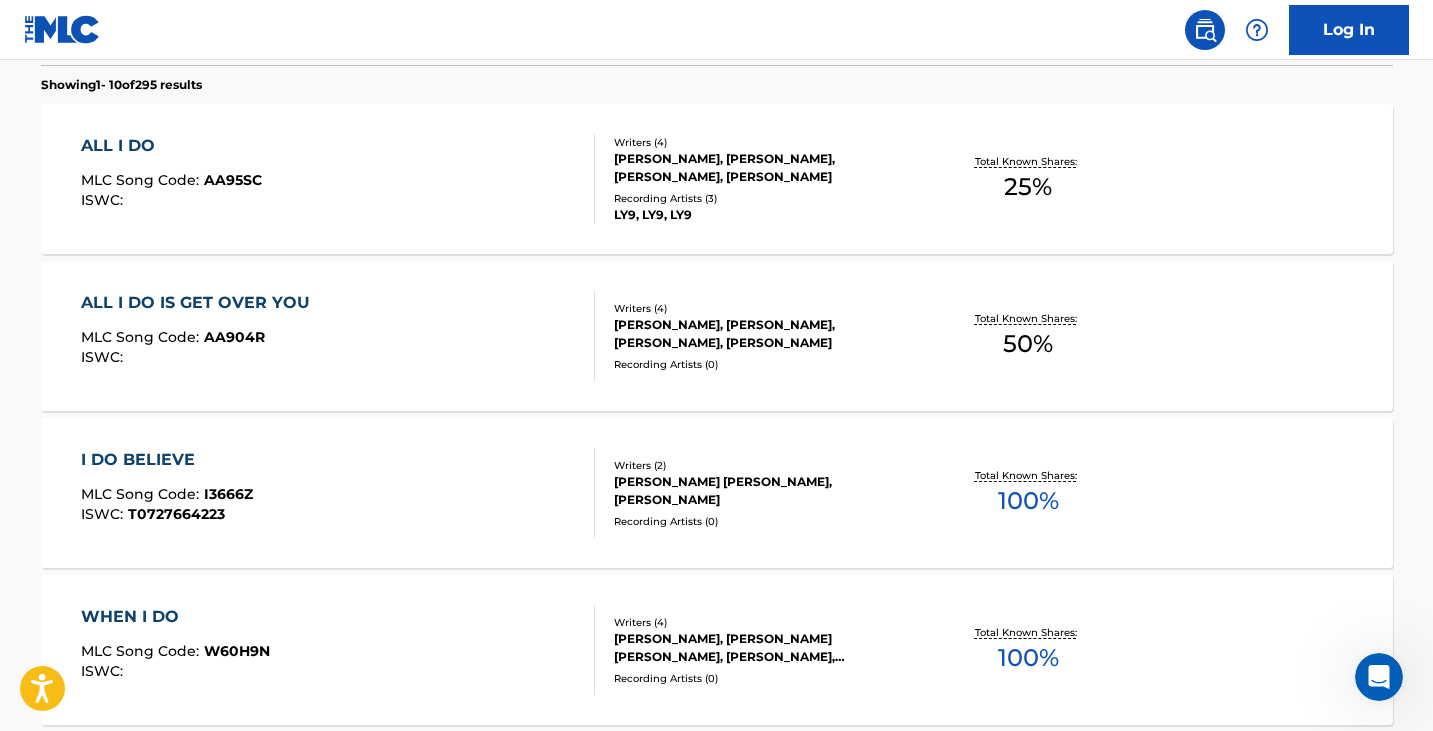 click on "ALL I DO IS GET OVER YOU" at bounding box center (200, 303) 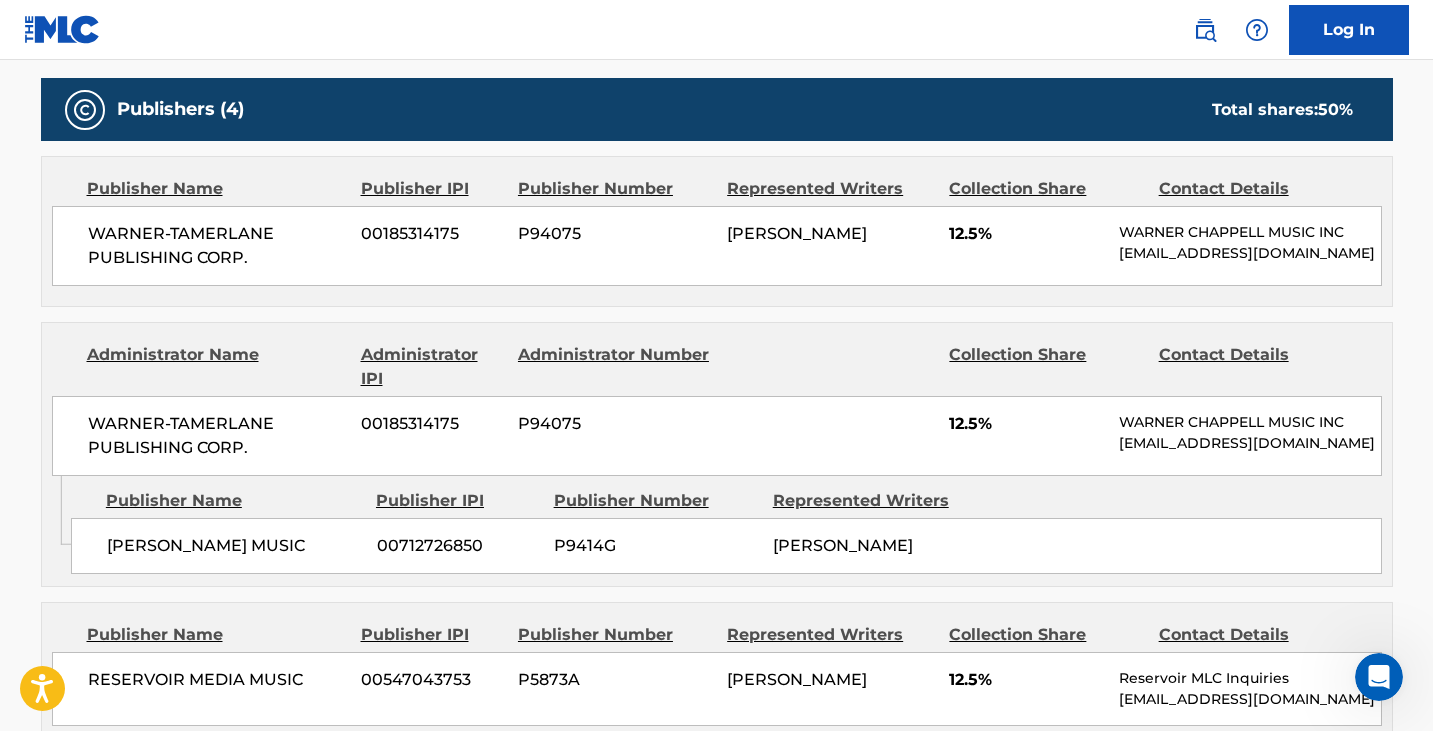 scroll, scrollTop: 0, scrollLeft: 0, axis: both 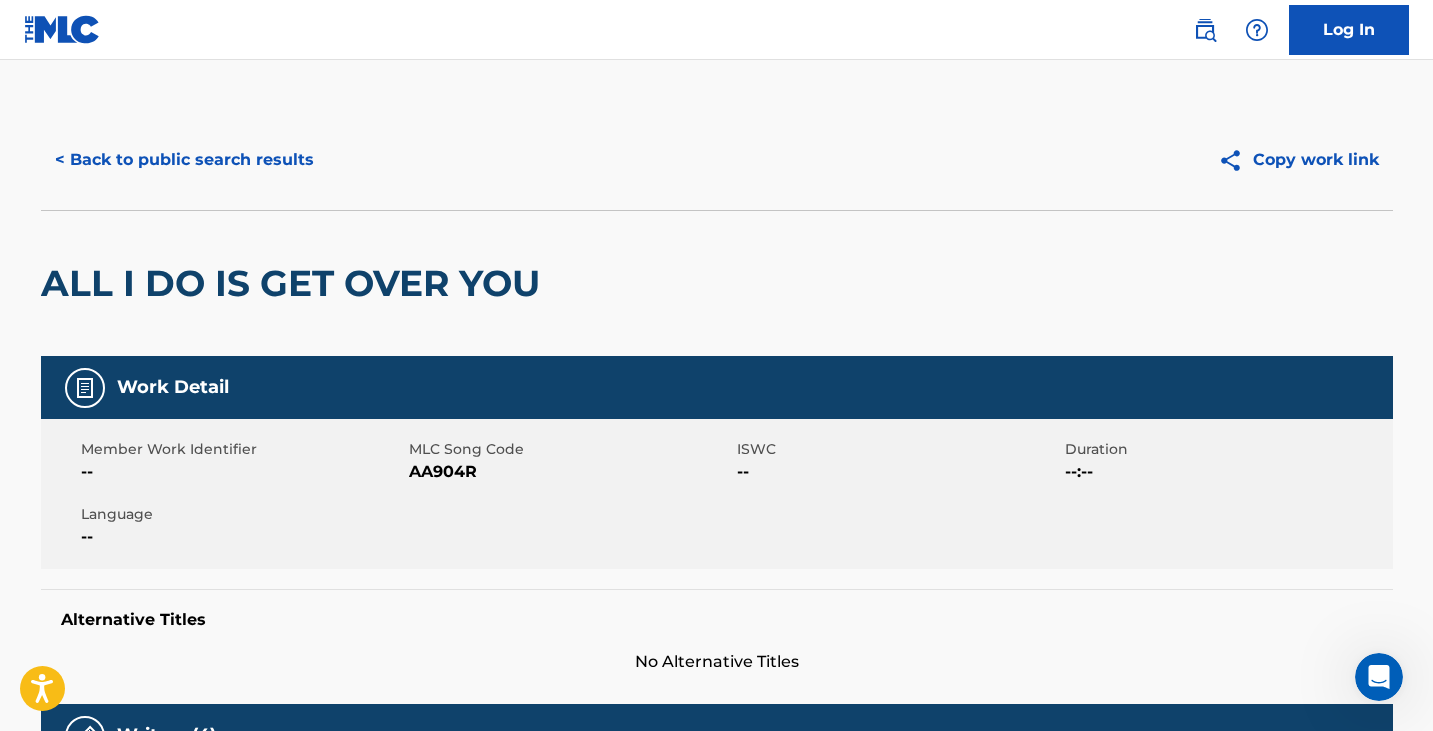 click on "< Back to public search results" at bounding box center [184, 160] 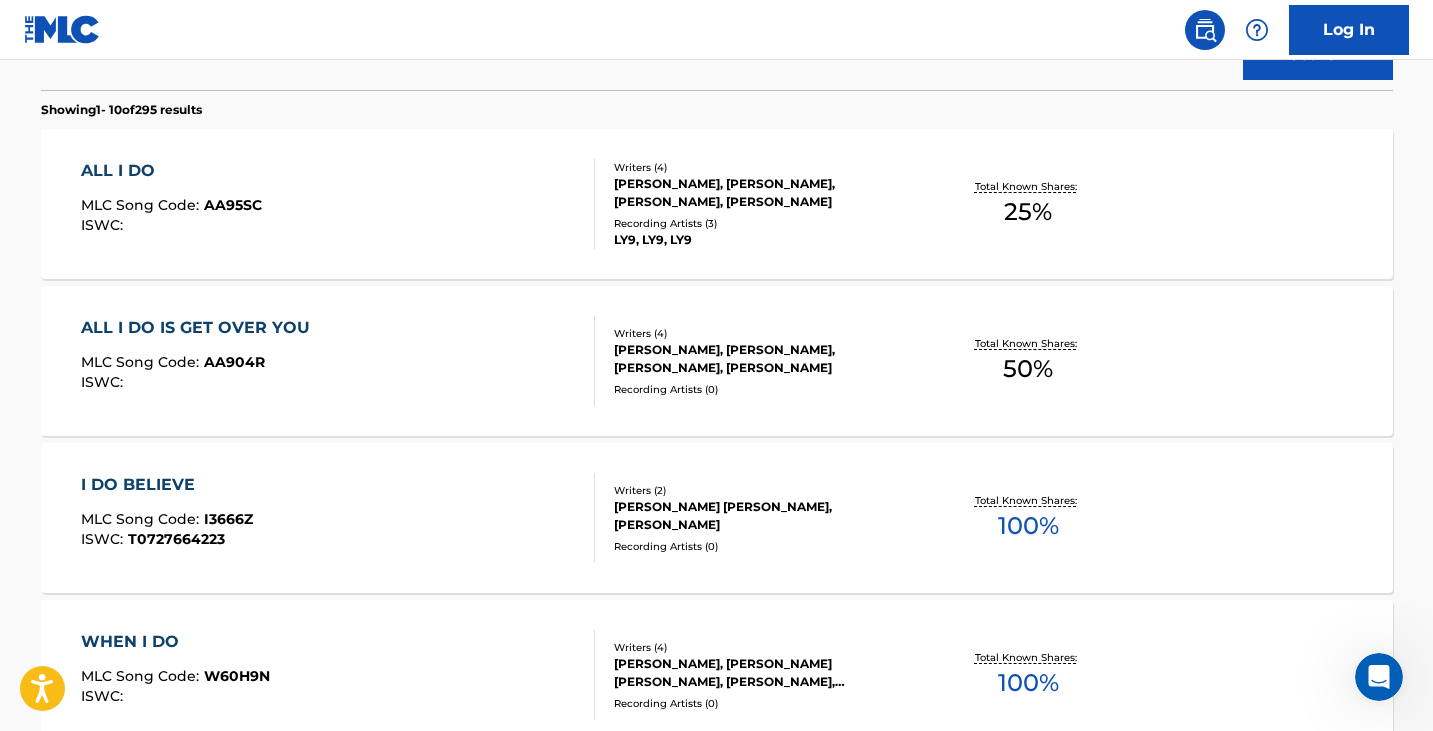 scroll, scrollTop: 603, scrollLeft: 0, axis: vertical 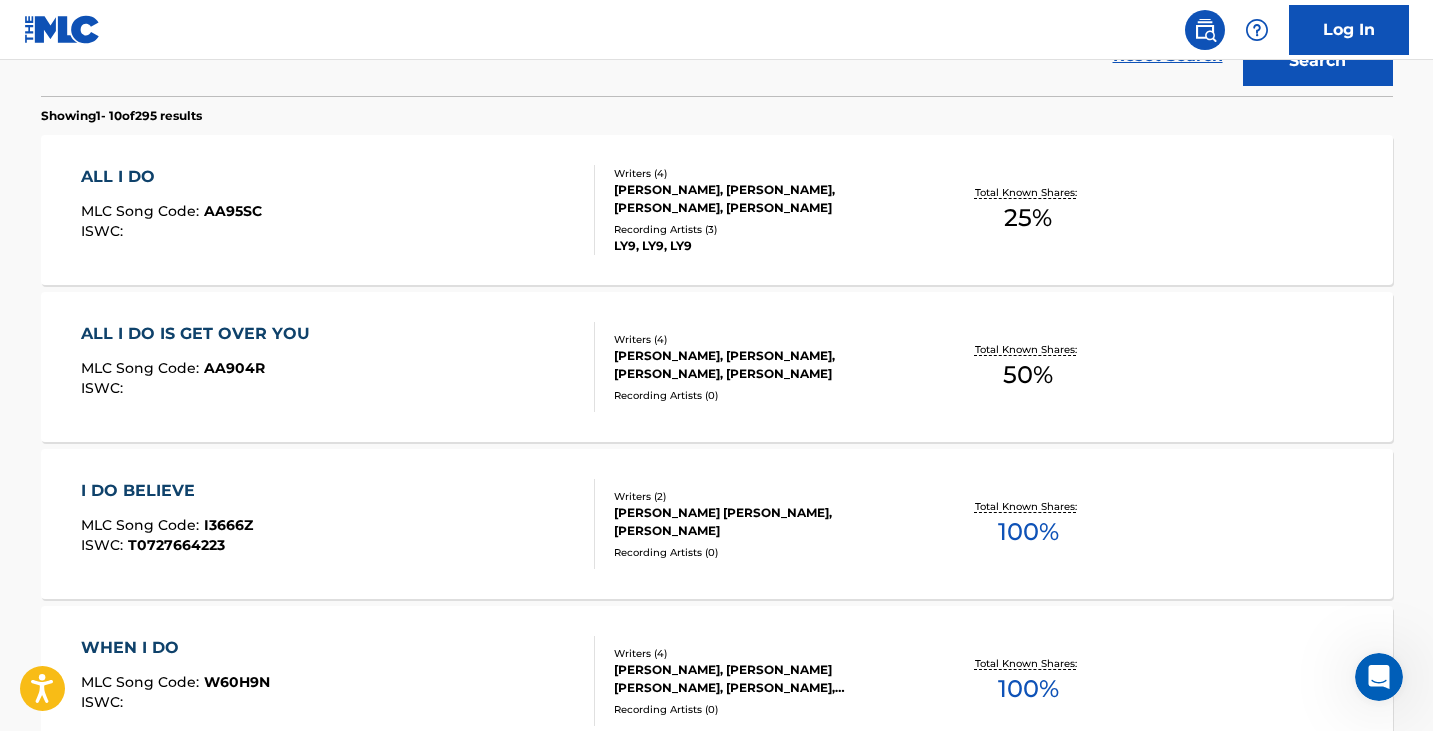 click on "ALL I DO IS GET OVER YOU MLC Song Code : AA904R ISWC : Writers ( 4 ) [PERSON_NAME], [PERSON_NAME], [PERSON_NAME], [PERSON_NAME] Recording Artists ( 0 ) Total Known Shares: 50 %" at bounding box center [717, 367] 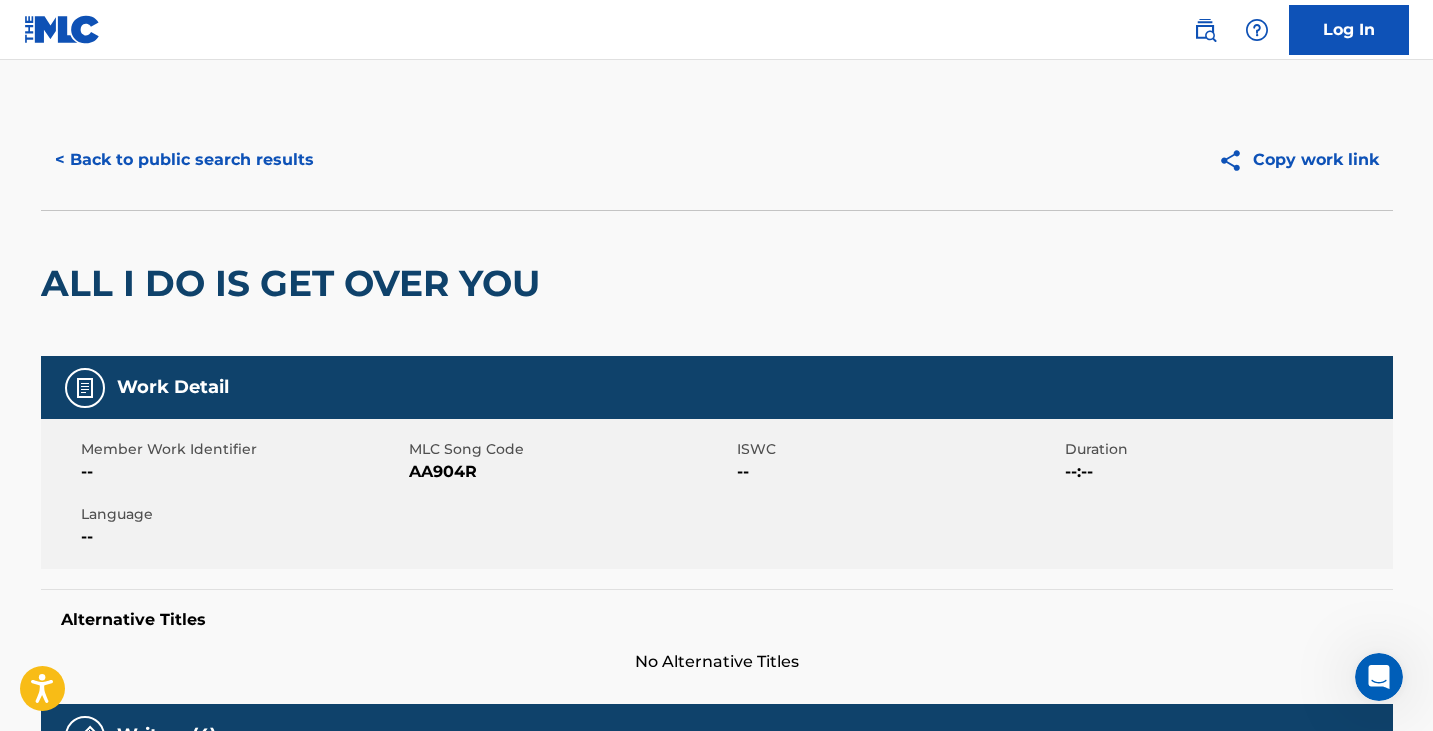 click on "< Back to public search results" at bounding box center [184, 160] 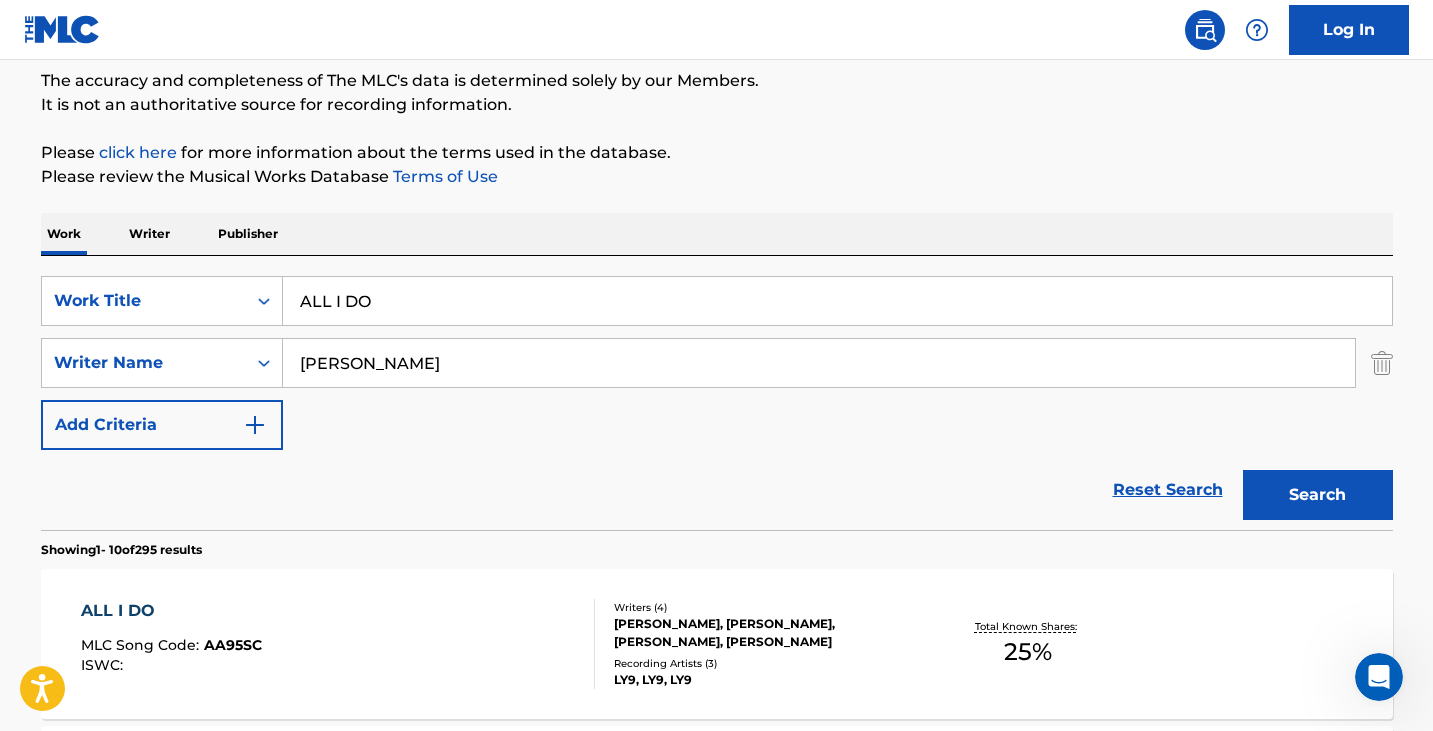 scroll, scrollTop: 0, scrollLeft: 0, axis: both 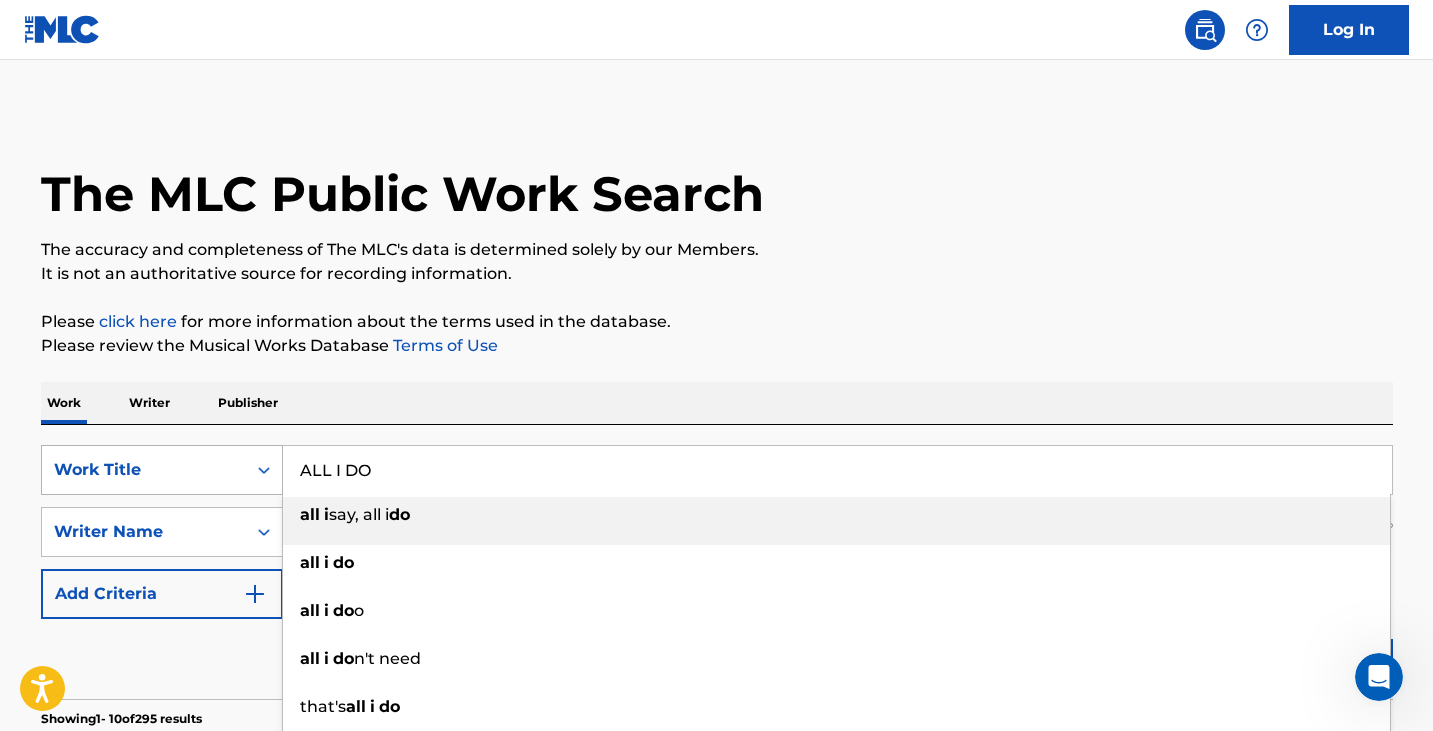 drag, startPoint x: 427, startPoint y: 472, endPoint x: 252, endPoint y: 472, distance: 175 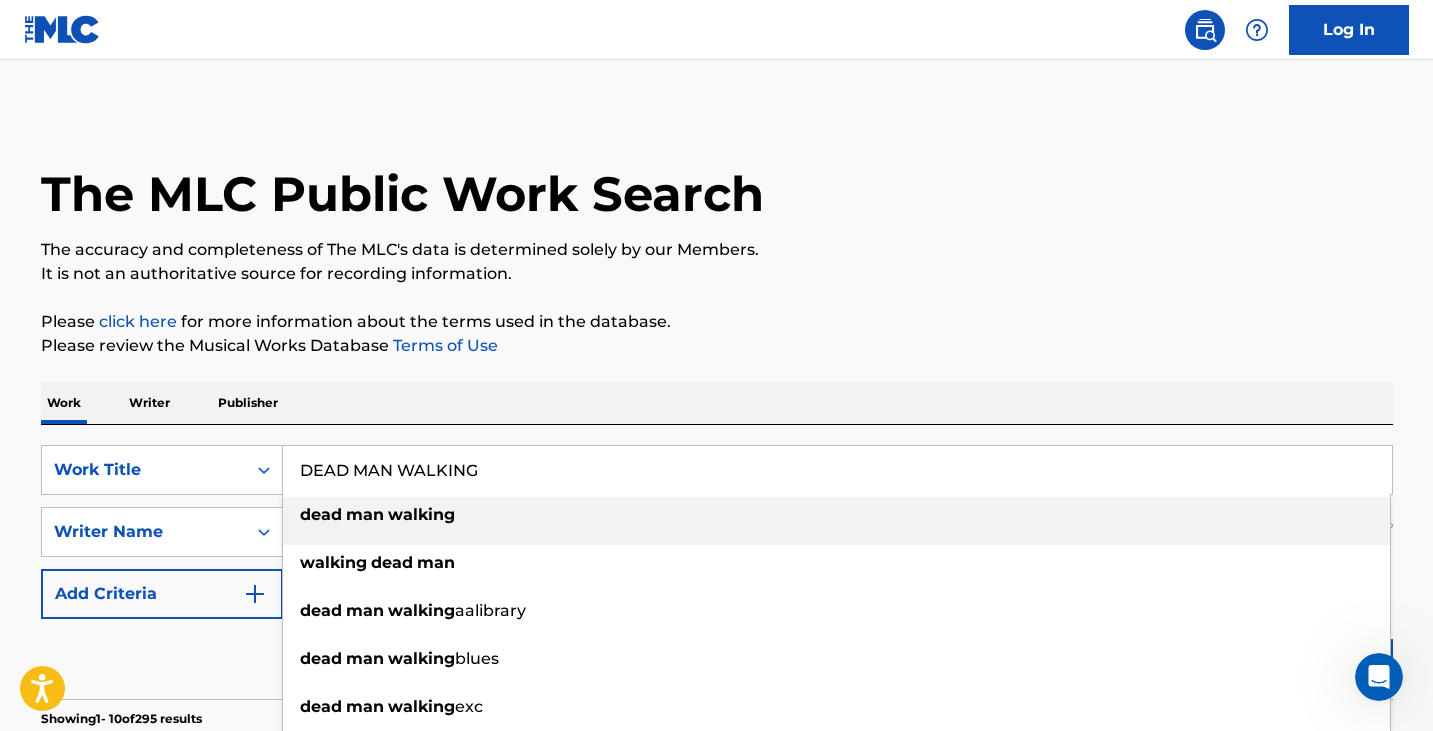 type on "DEAD MAN WALKING" 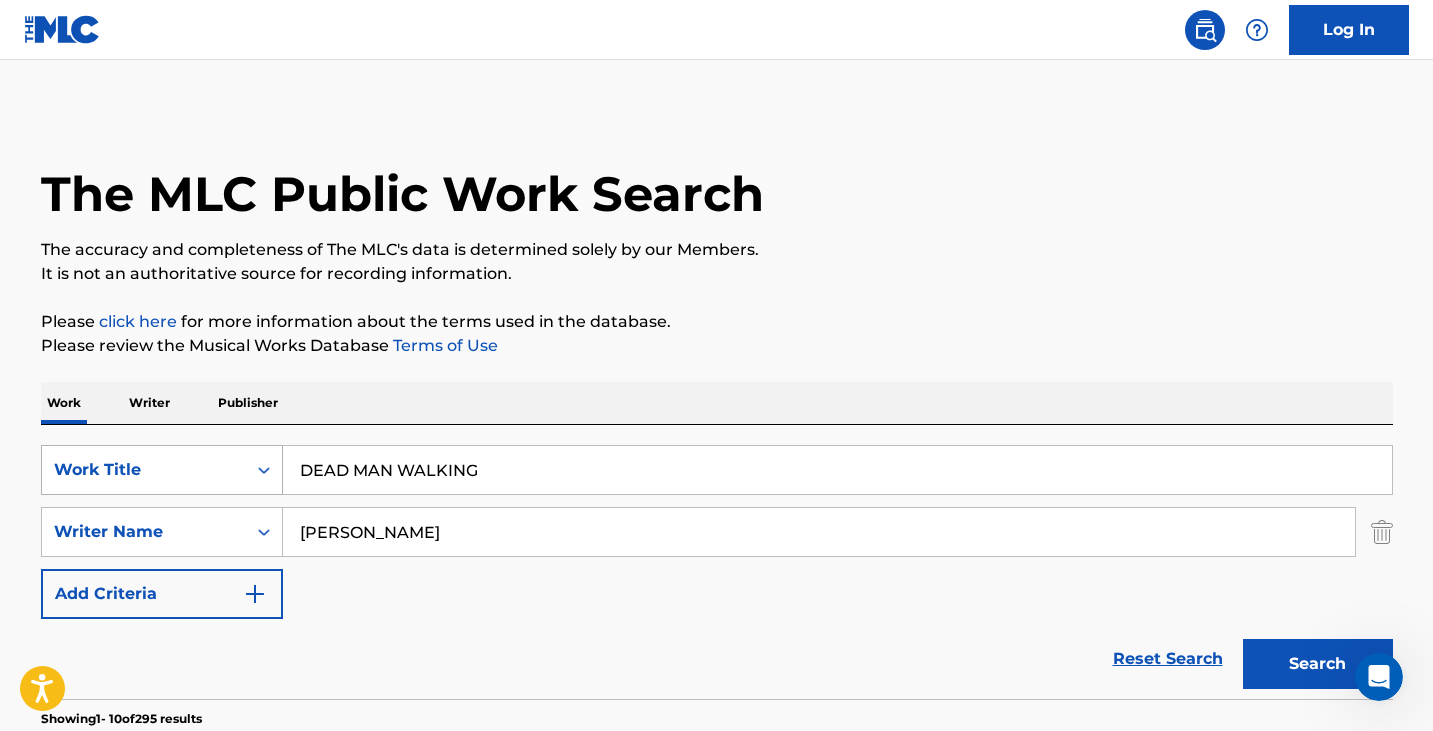 drag, startPoint x: 447, startPoint y: 537, endPoint x: 108, endPoint y: 478, distance: 344.09592 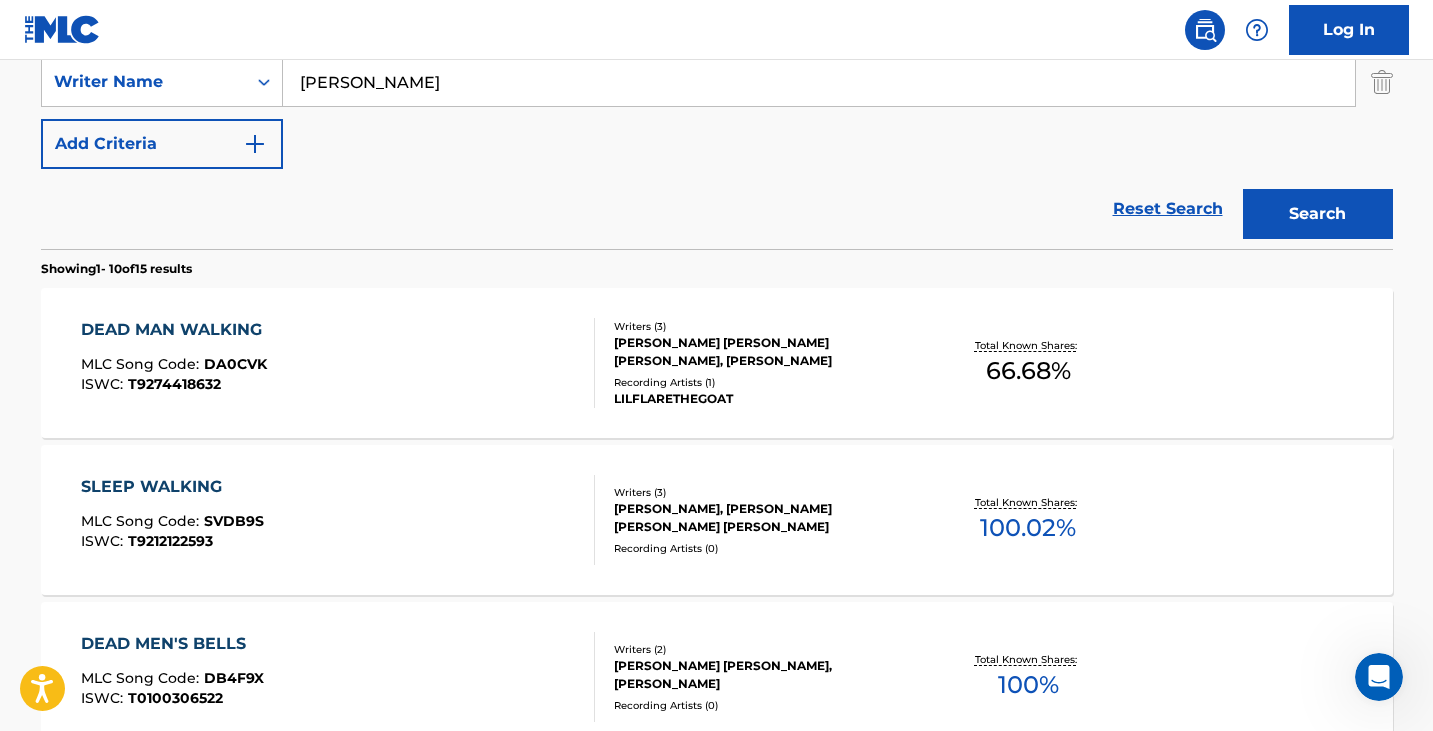 scroll, scrollTop: 451, scrollLeft: 0, axis: vertical 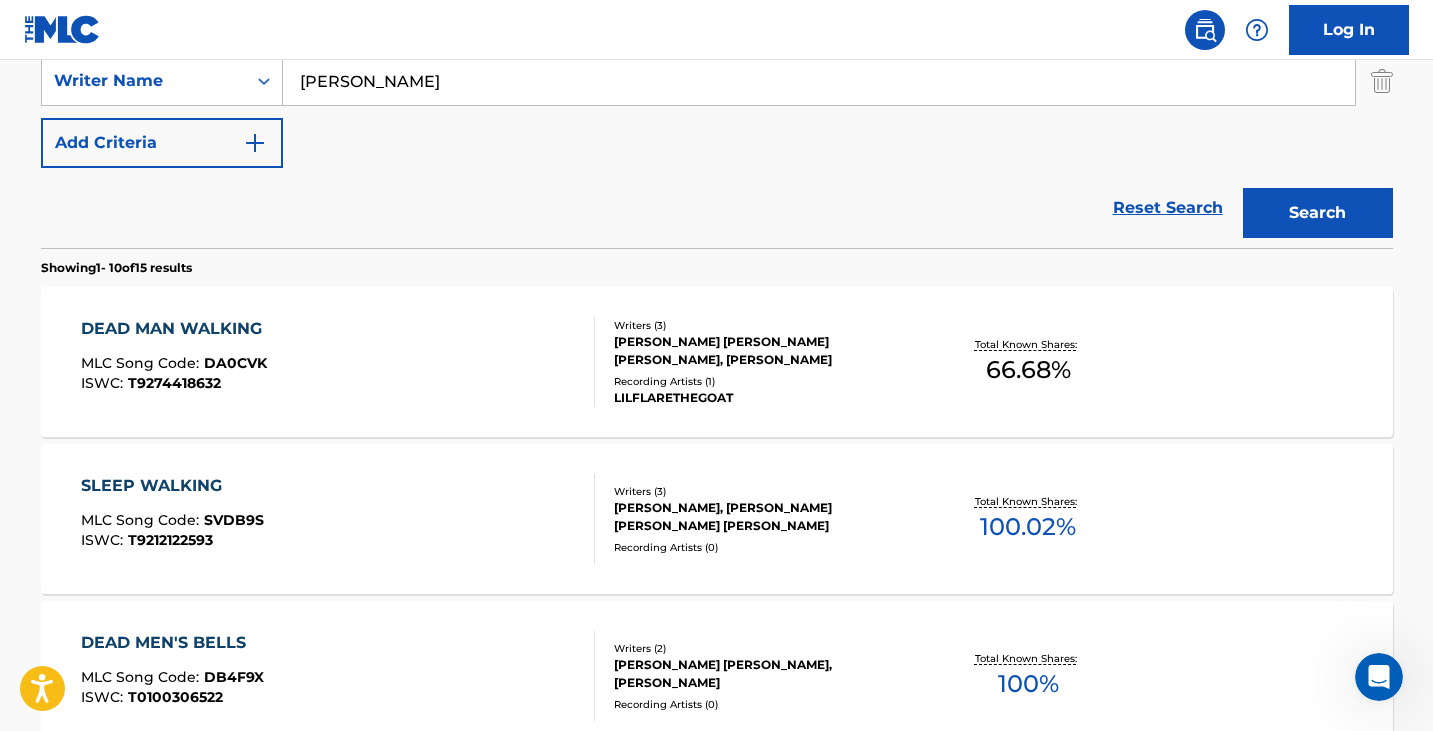 click on "DEAD MAN WALKING MLC Song Code : DA0CVK ISWC : T9274418632" at bounding box center (338, 362) 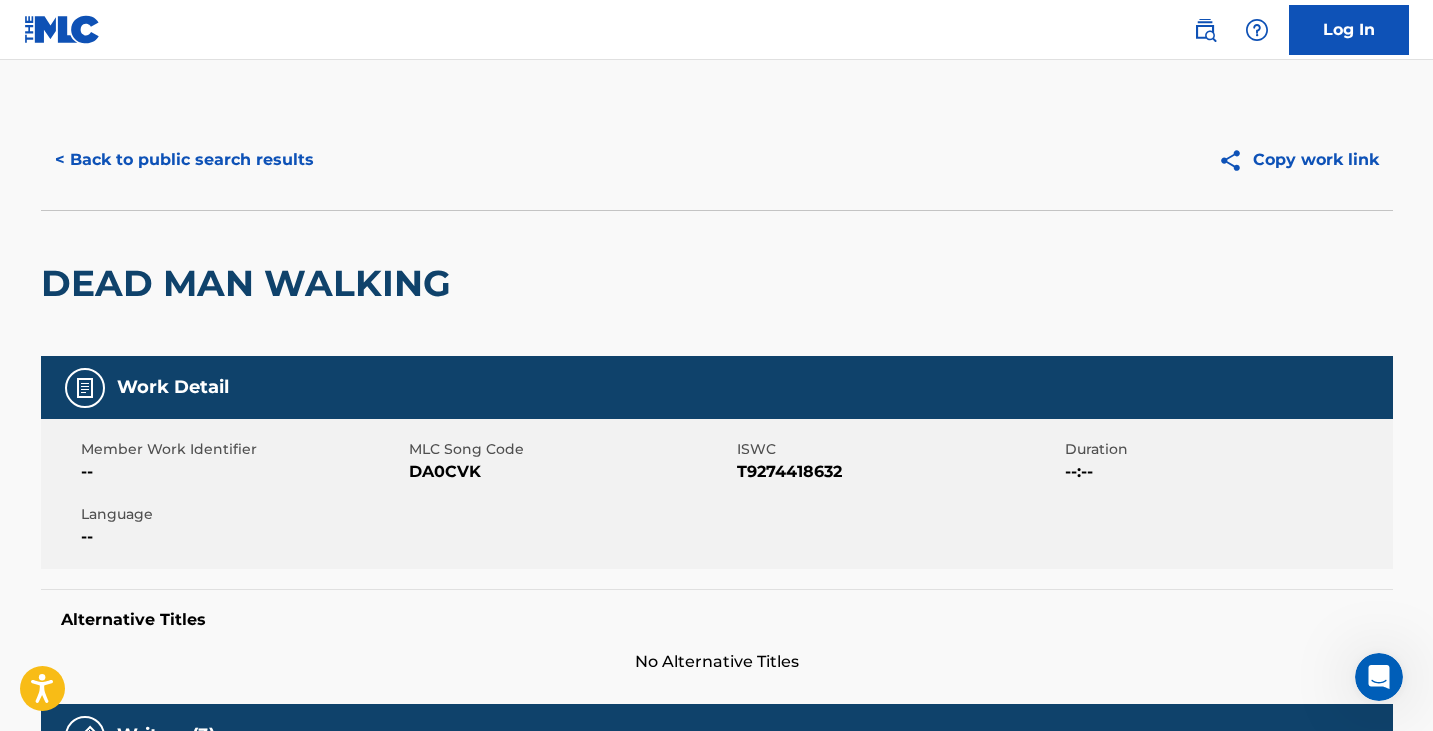scroll, scrollTop: 1, scrollLeft: 0, axis: vertical 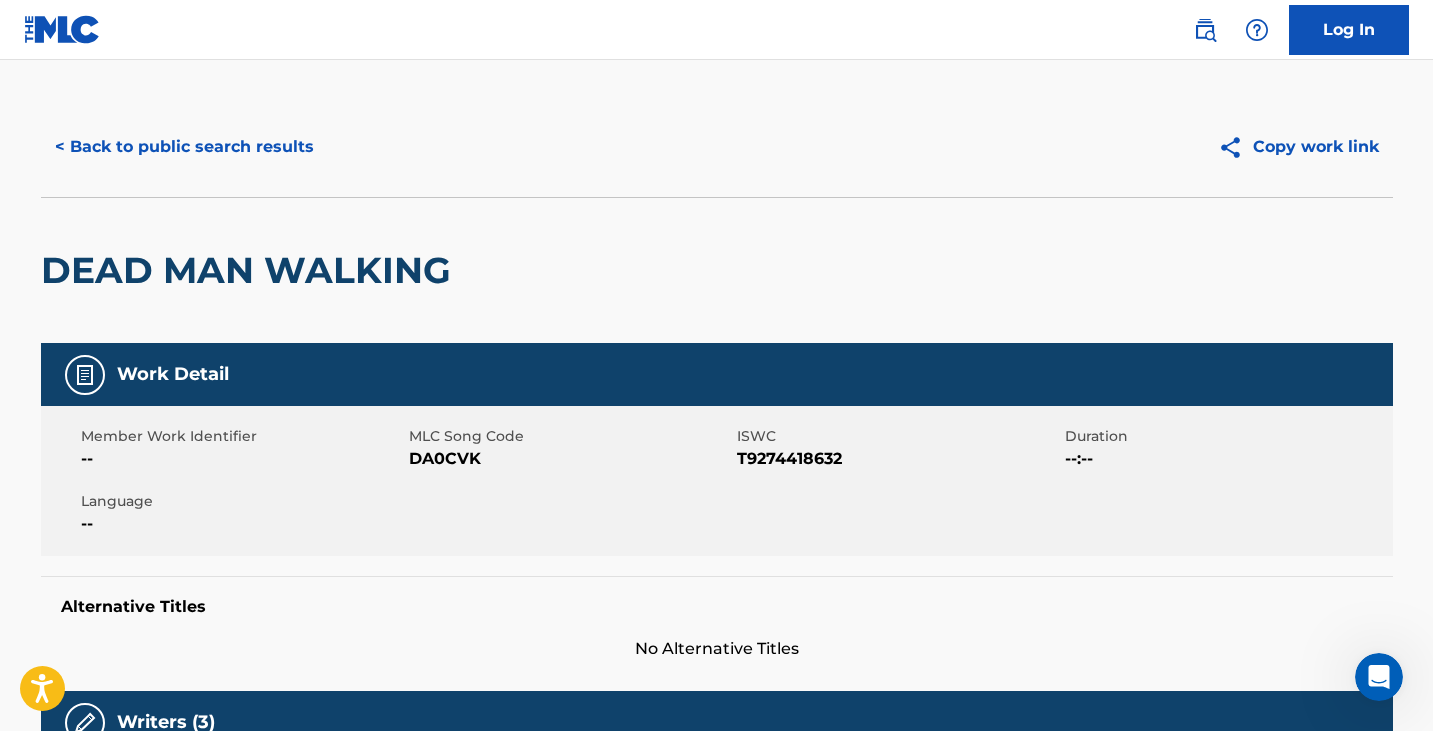click on "< Back to public search results" at bounding box center [184, 147] 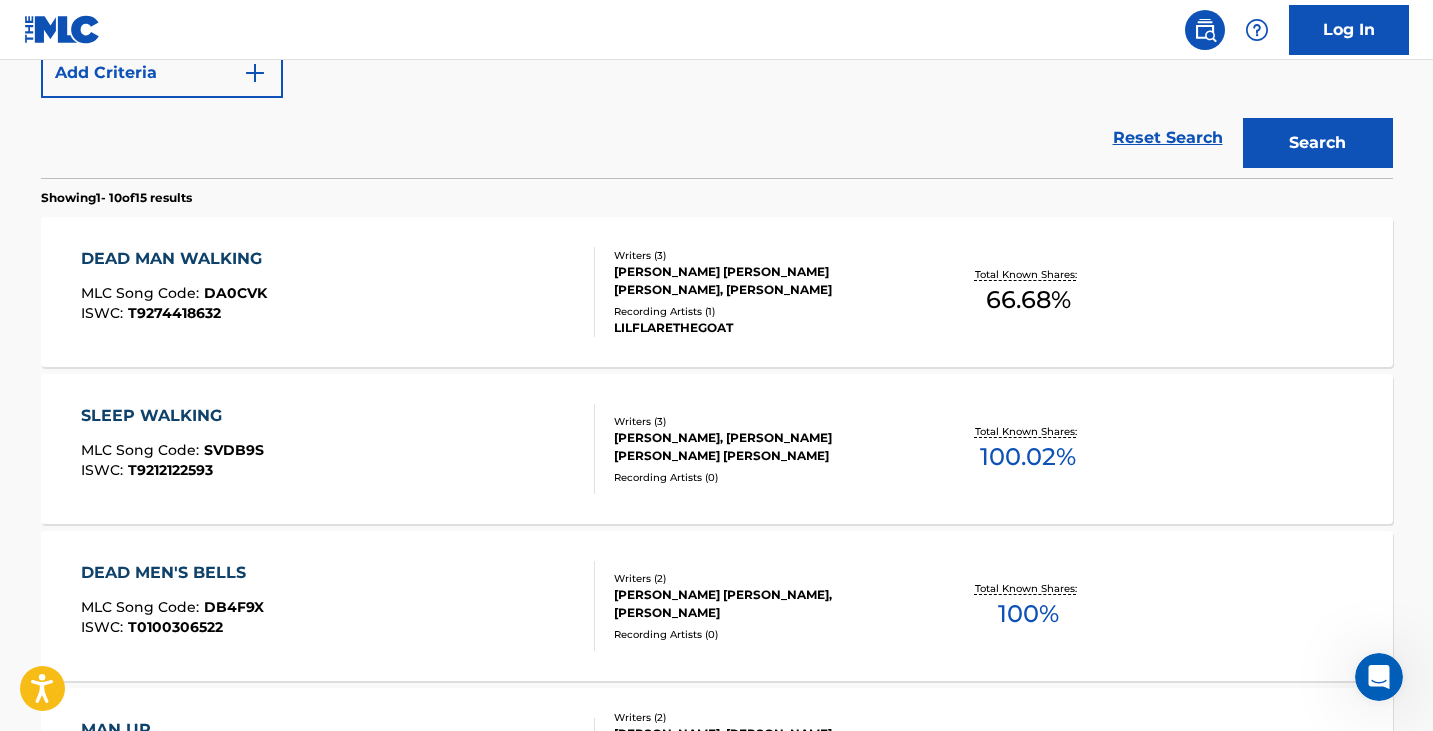 scroll, scrollTop: 526, scrollLeft: 0, axis: vertical 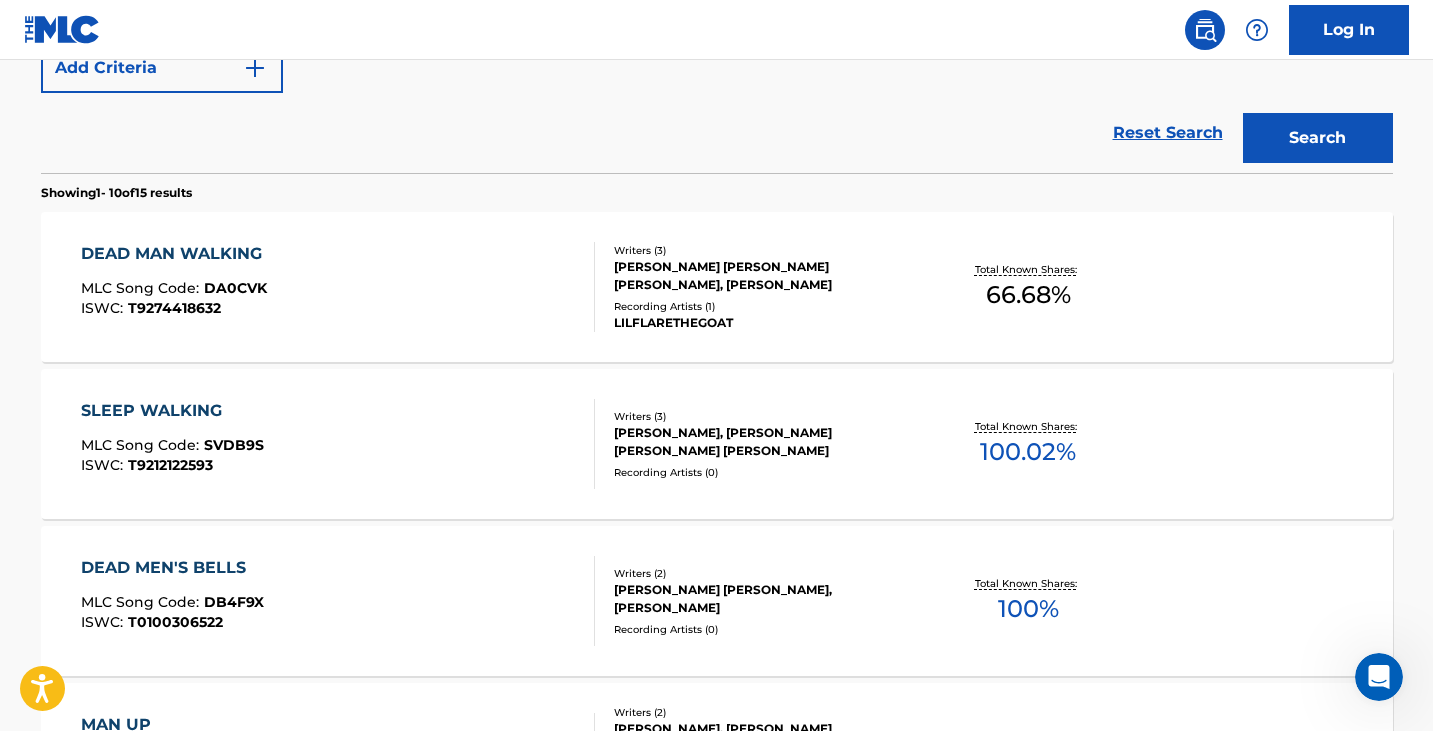 click on "DEAD MAN WALKING MLC Song Code : DA0CVK ISWC : T9274418632" at bounding box center (338, 287) 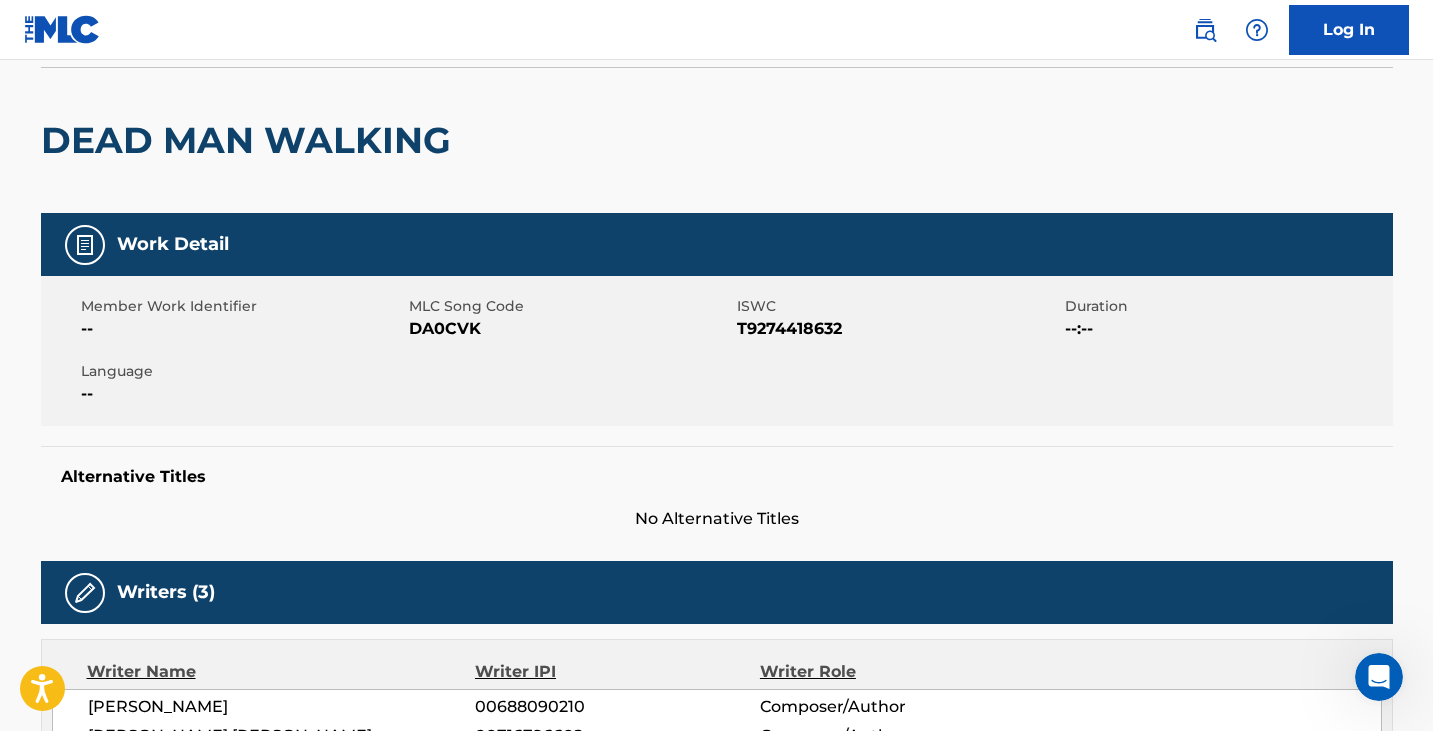 scroll, scrollTop: 0, scrollLeft: 0, axis: both 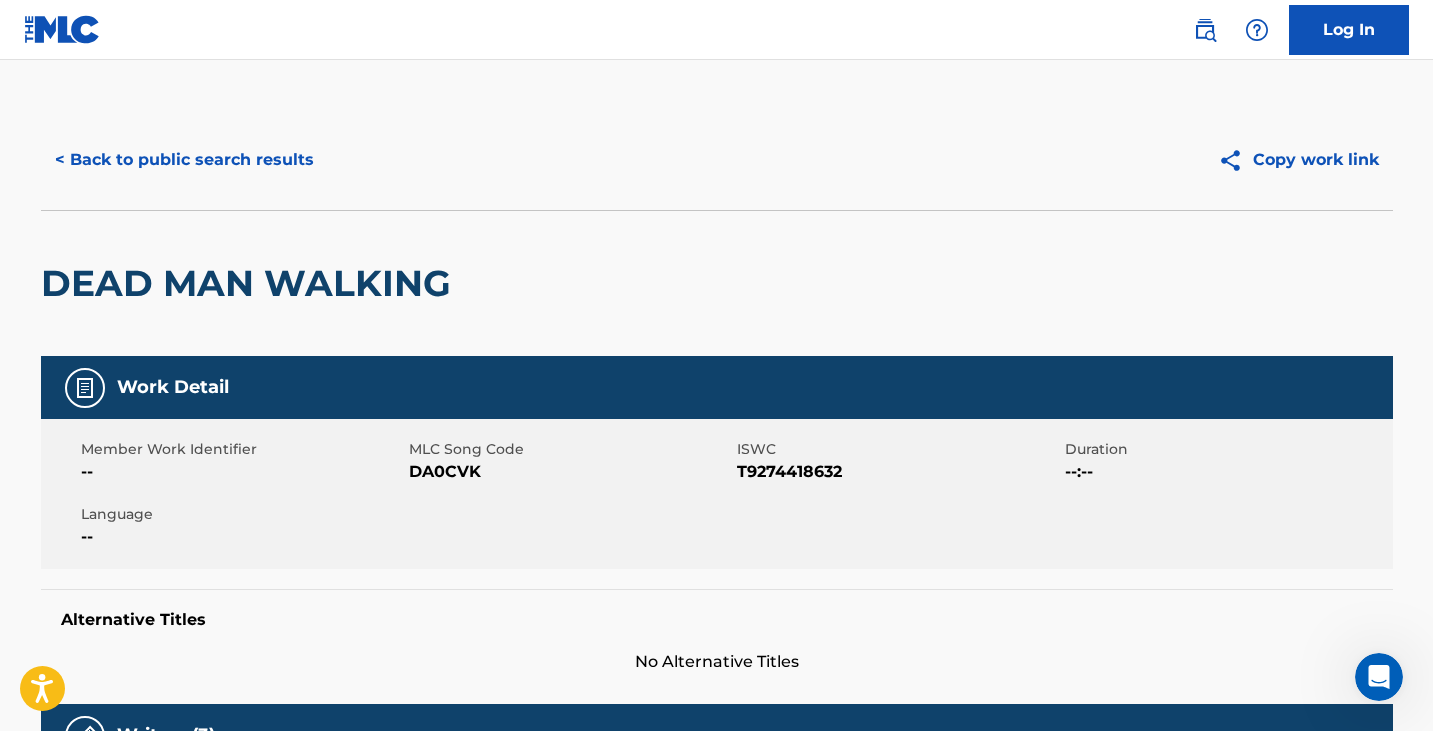 click on "< Back to public search results" at bounding box center [184, 160] 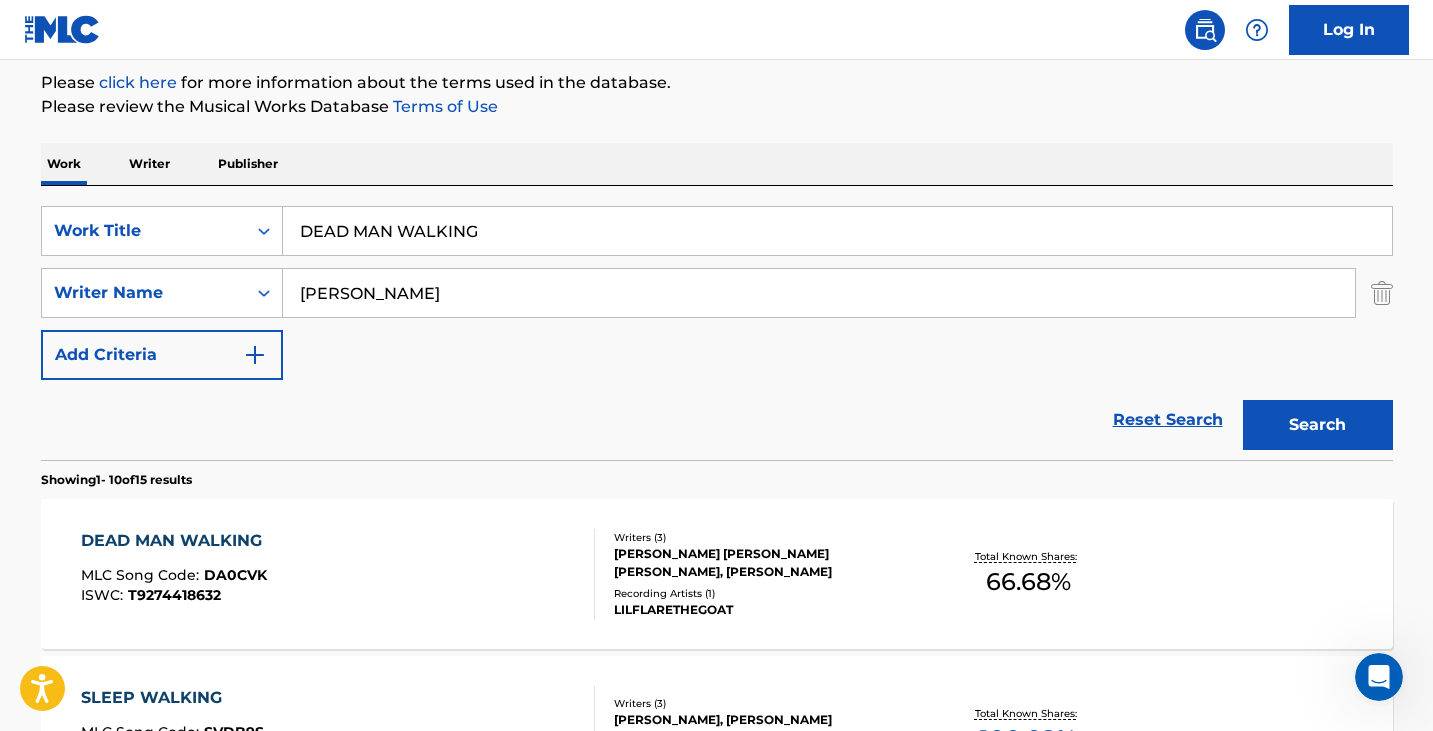 scroll, scrollTop: 0, scrollLeft: 0, axis: both 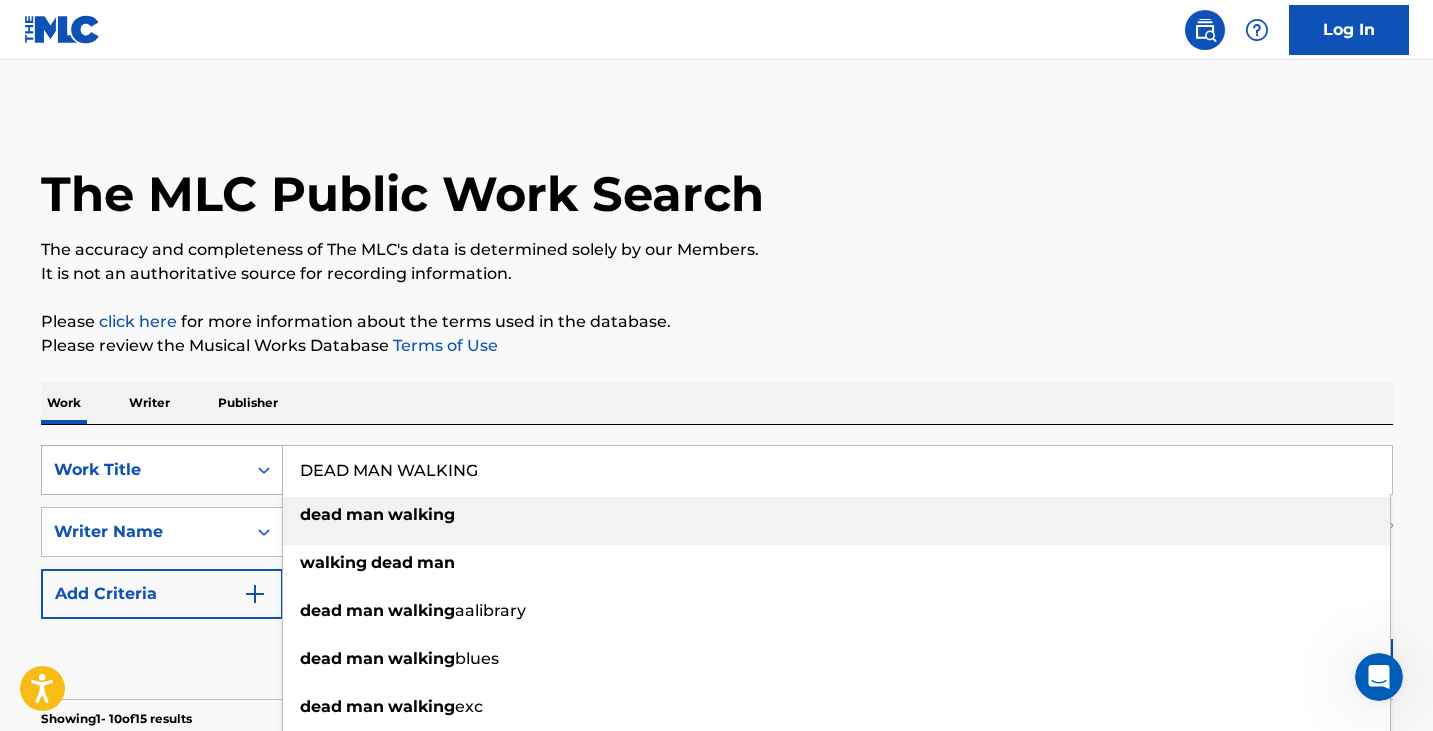 drag, startPoint x: 512, startPoint y: 461, endPoint x: 191, endPoint y: 465, distance: 321.02493 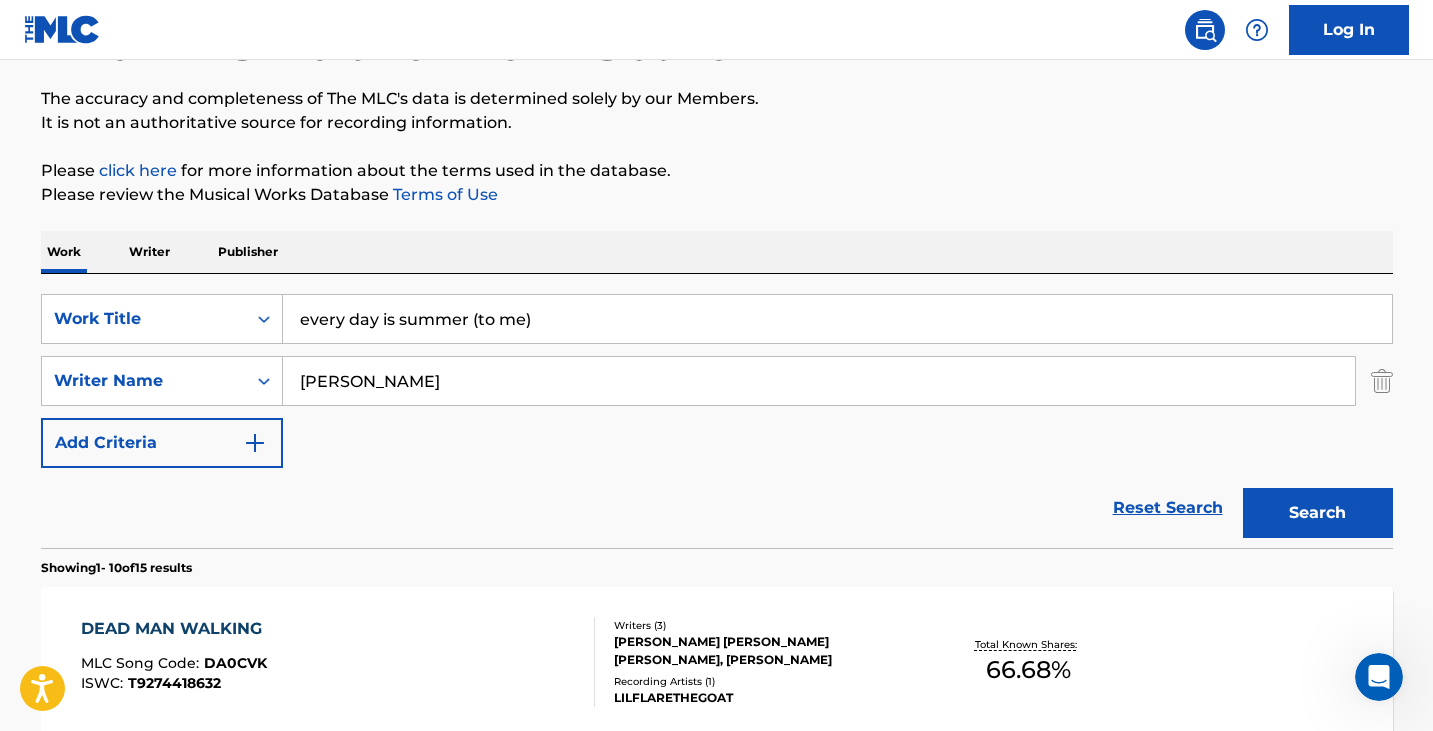 scroll, scrollTop: 182, scrollLeft: 0, axis: vertical 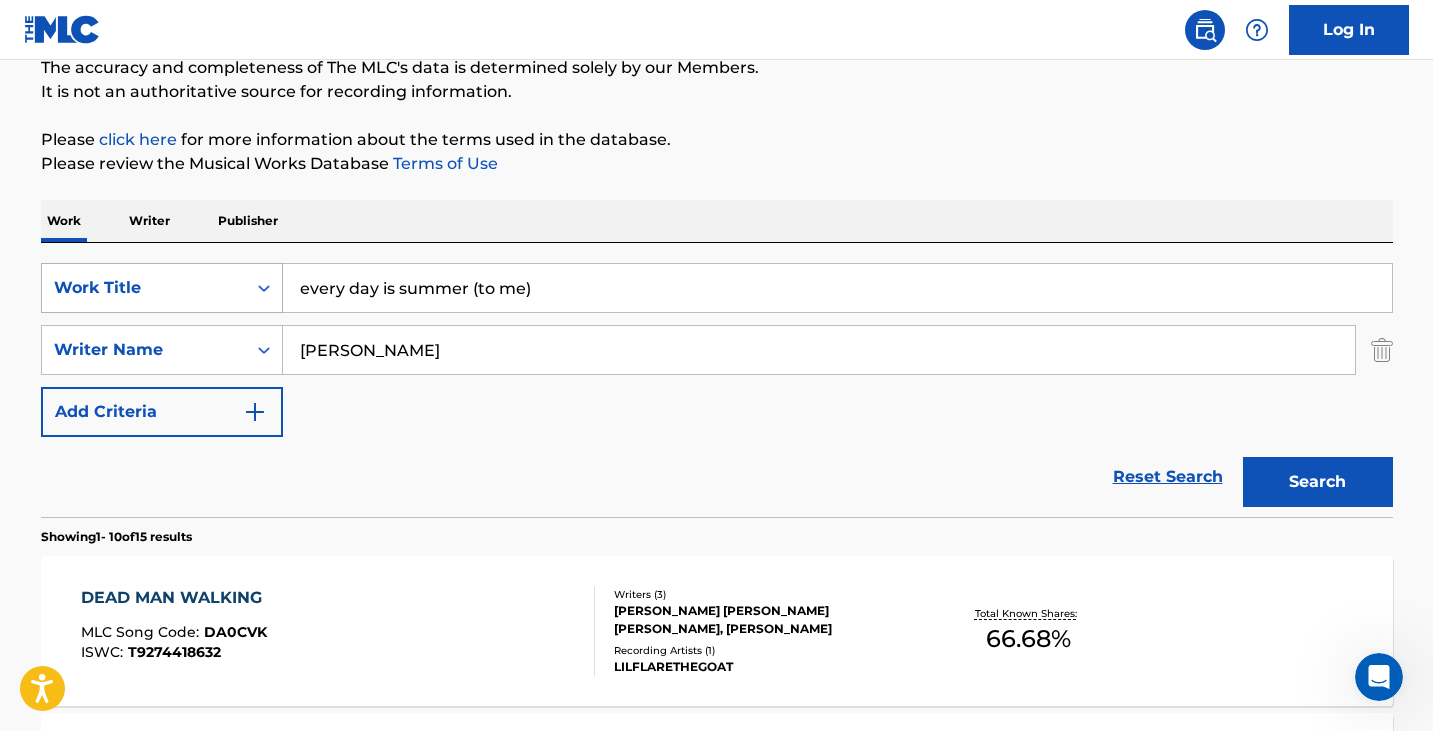drag, startPoint x: 399, startPoint y: 297, endPoint x: 259, endPoint y: 272, distance: 142.21463 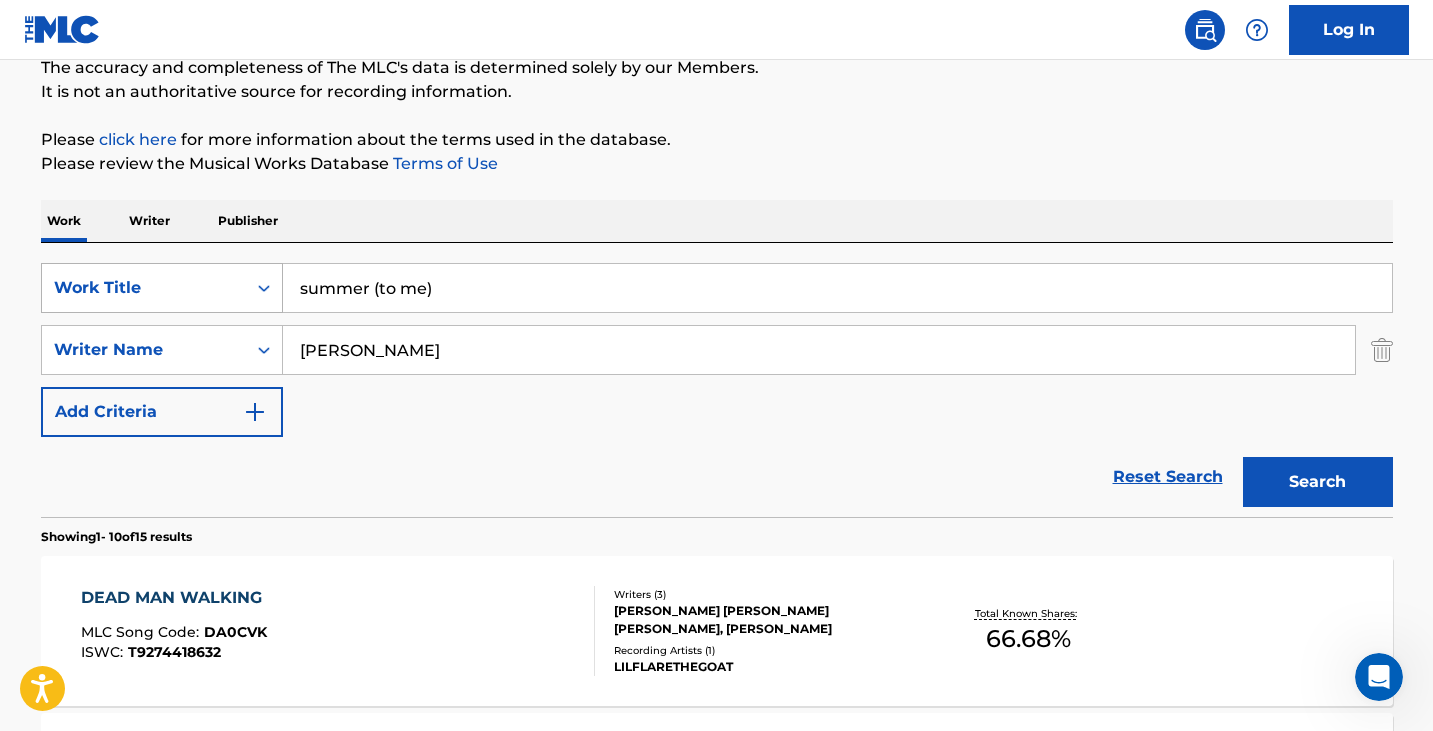 click on "Search" at bounding box center (1318, 482) 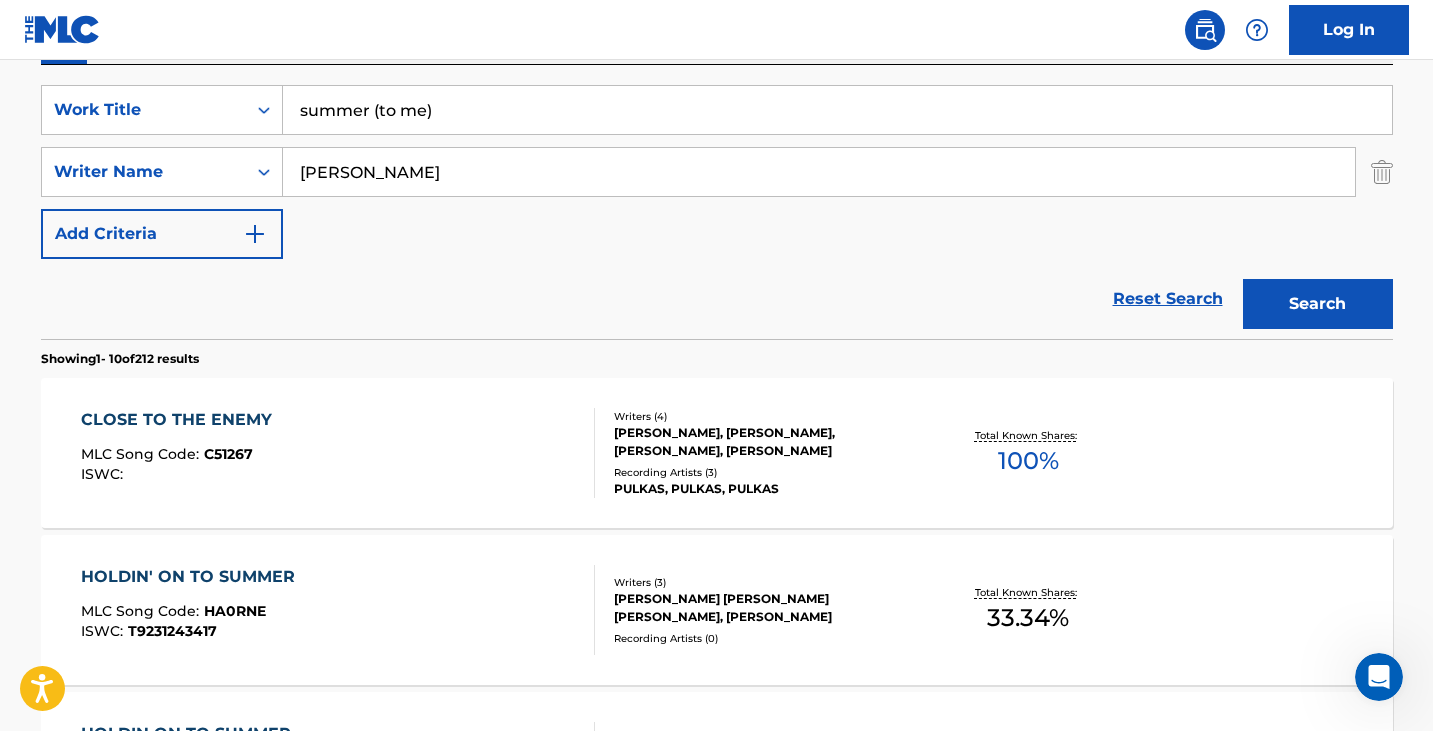 scroll, scrollTop: 340, scrollLeft: 0, axis: vertical 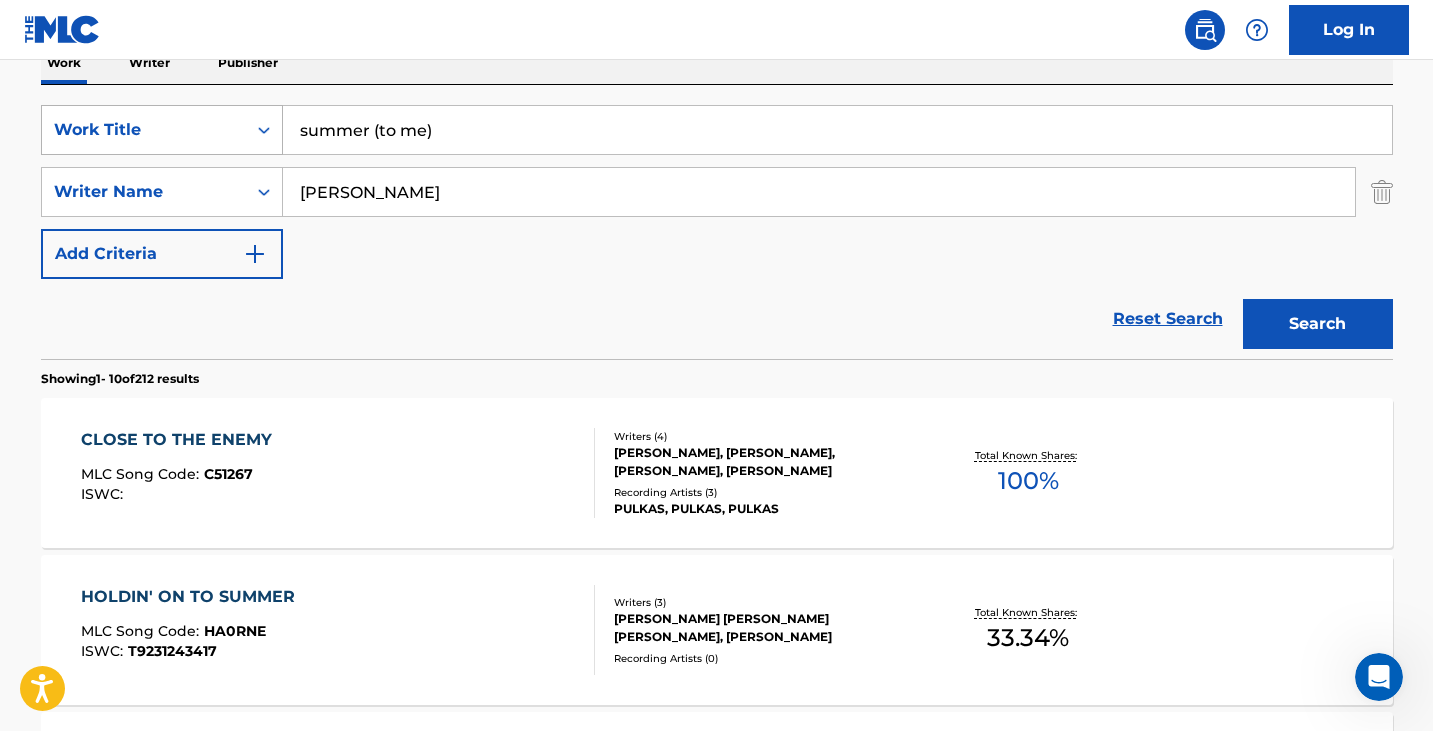 drag, startPoint x: 467, startPoint y: 145, endPoint x: 209, endPoint y: 138, distance: 258.09494 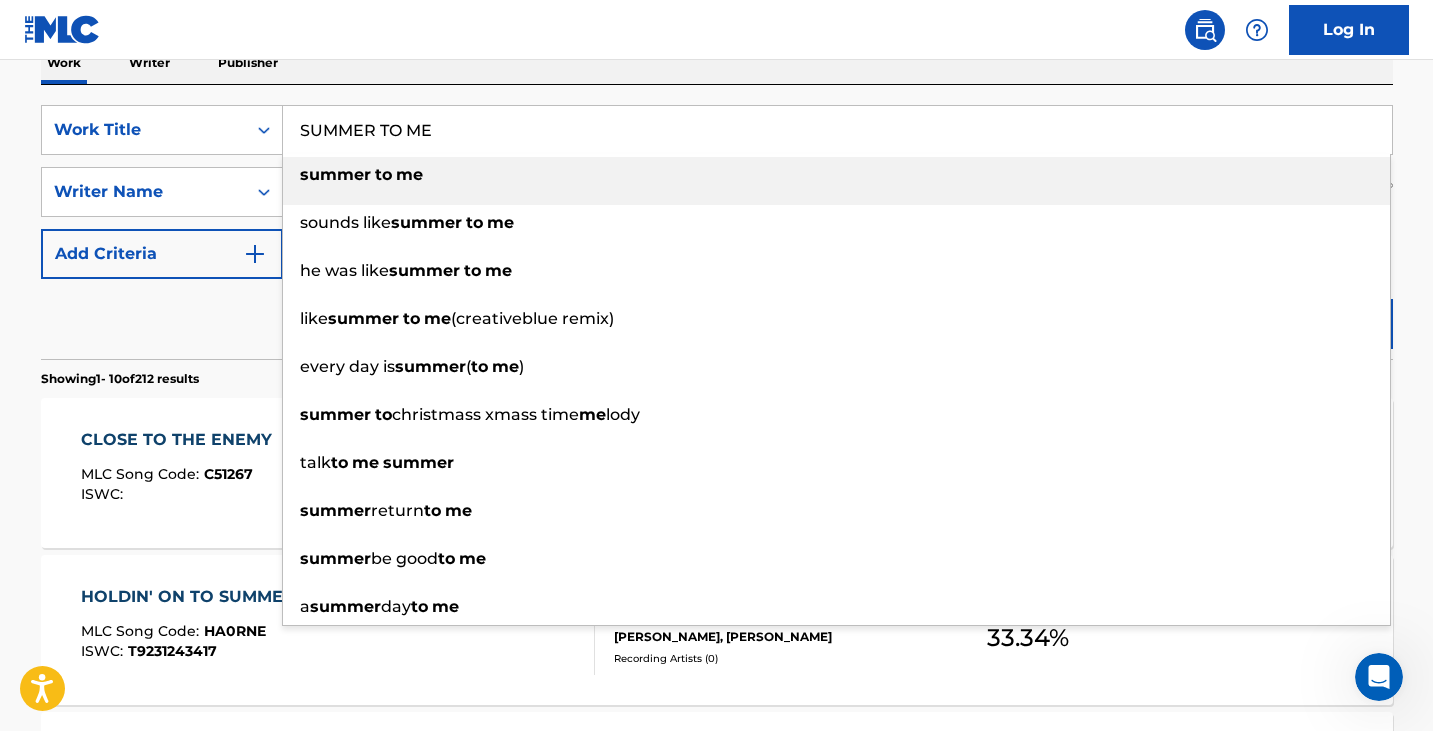 type on "SUMMER TO ME" 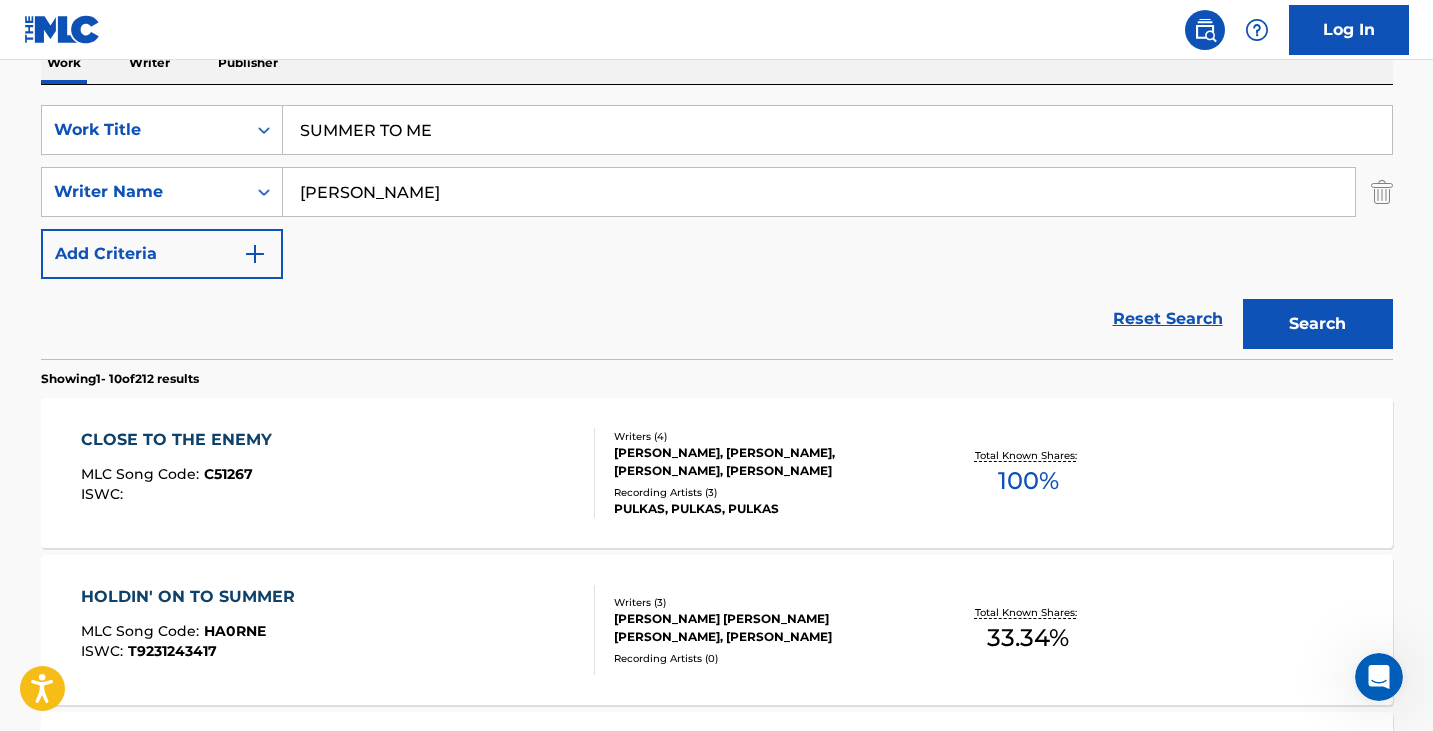 click on "SearchWithCriteria5635a561-ce29-4c84-8519-d7d3ac0f8c2c Work Title SUMMER TO ME SearchWithCriteria4fe87ba5-c157-4483-87cf-2768c2bc1ce3 Writer Name [PERSON_NAME] Add Criteria" at bounding box center (717, 192) 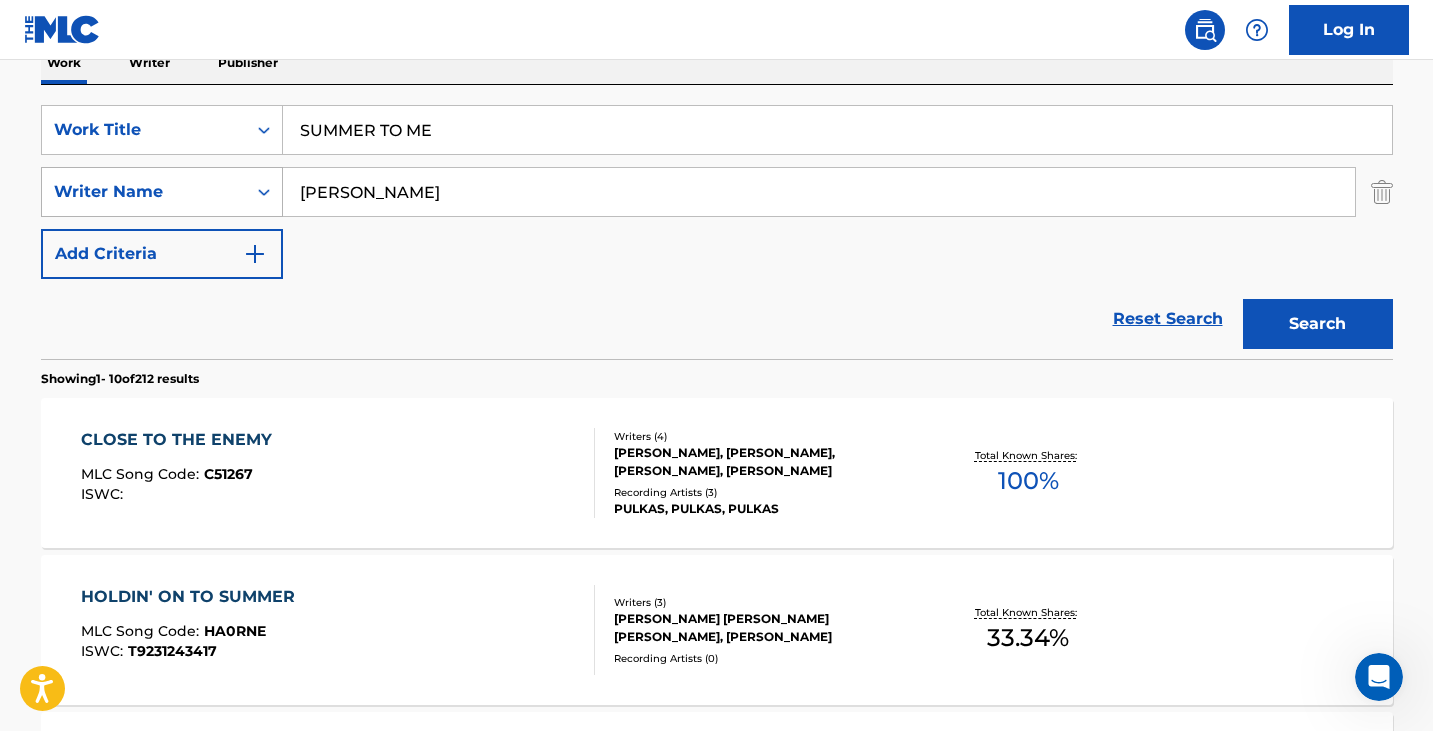 drag, startPoint x: 443, startPoint y: 187, endPoint x: 254, endPoint y: 173, distance: 189.5178 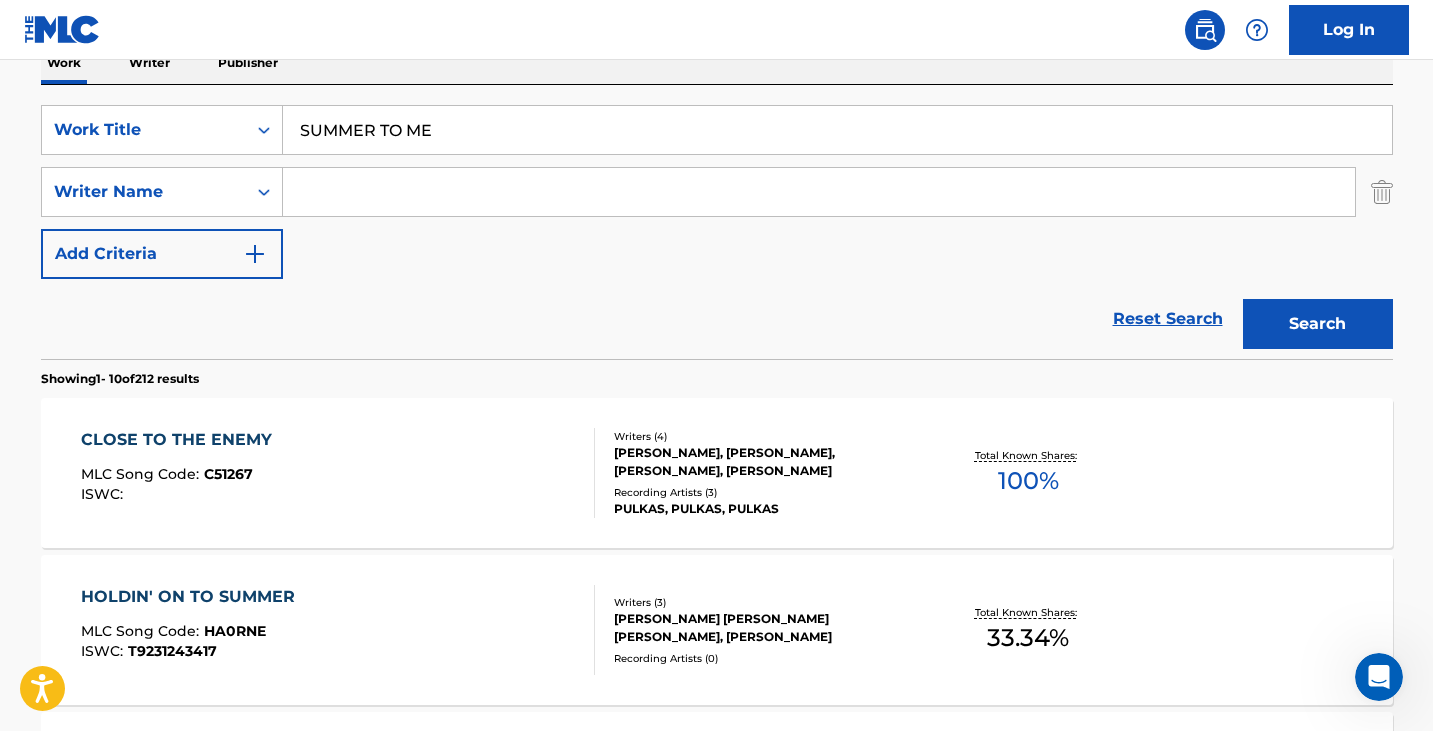click at bounding box center [819, 192] 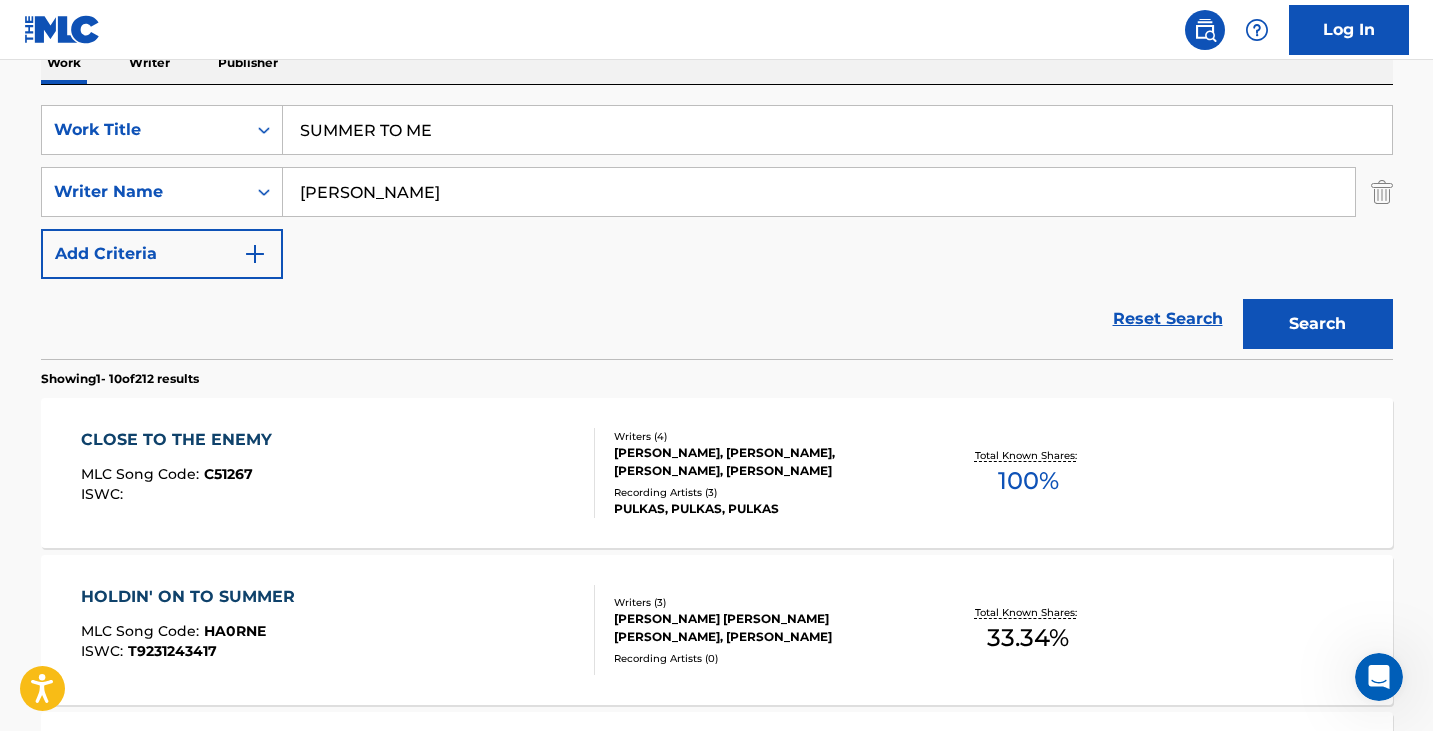 type on "[PERSON_NAME]" 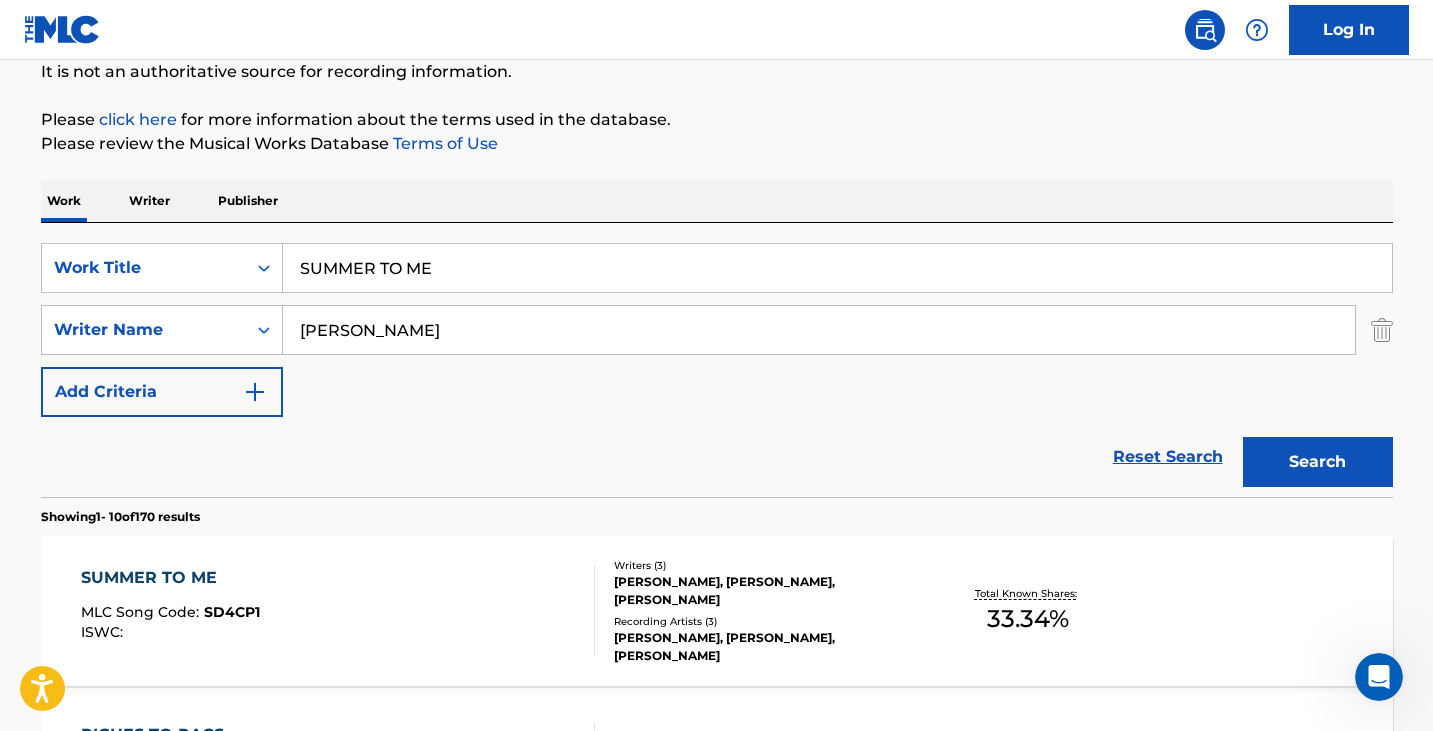 scroll, scrollTop: 340, scrollLeft: 0, axis: vertical 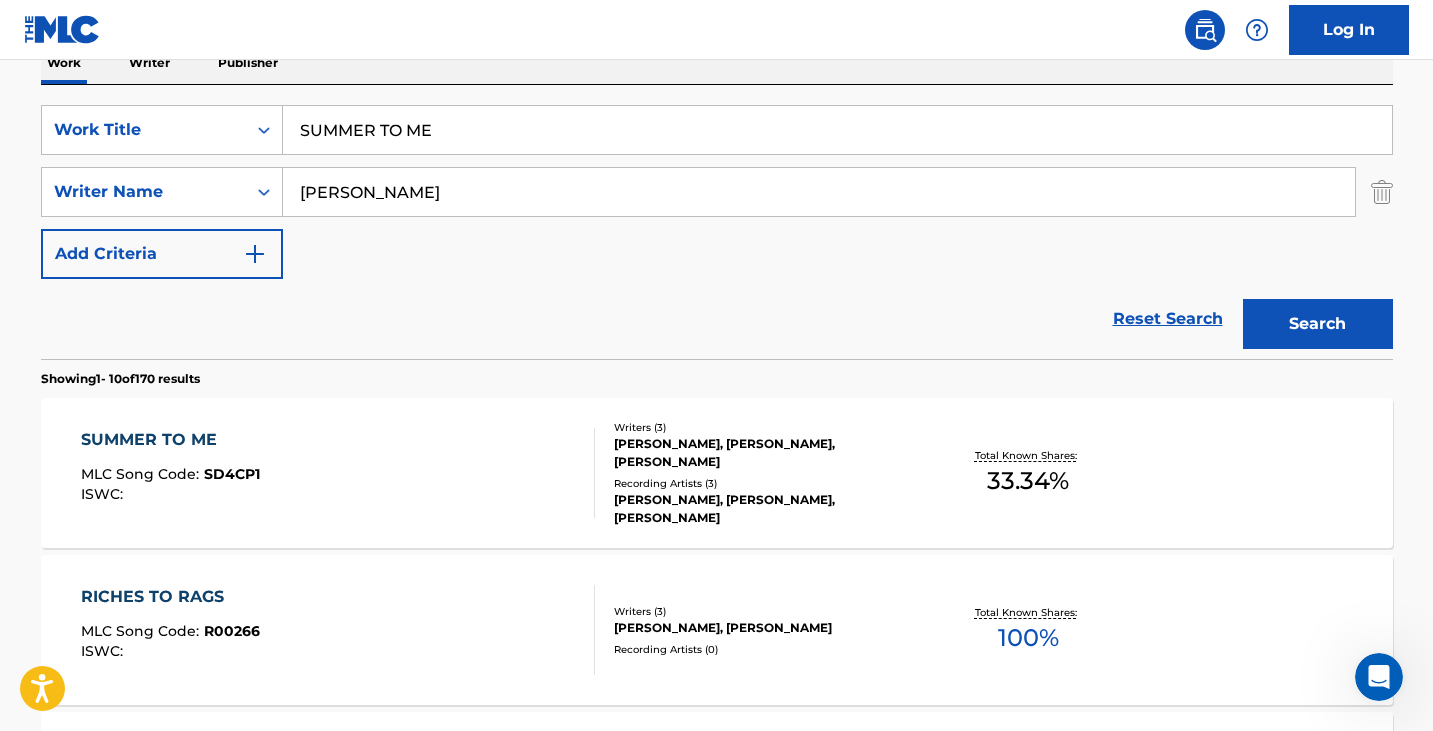 click on "SUMMER TO ME MLC Song Code : SD4CP1 ISWC :" at bounding box center (338, 473) 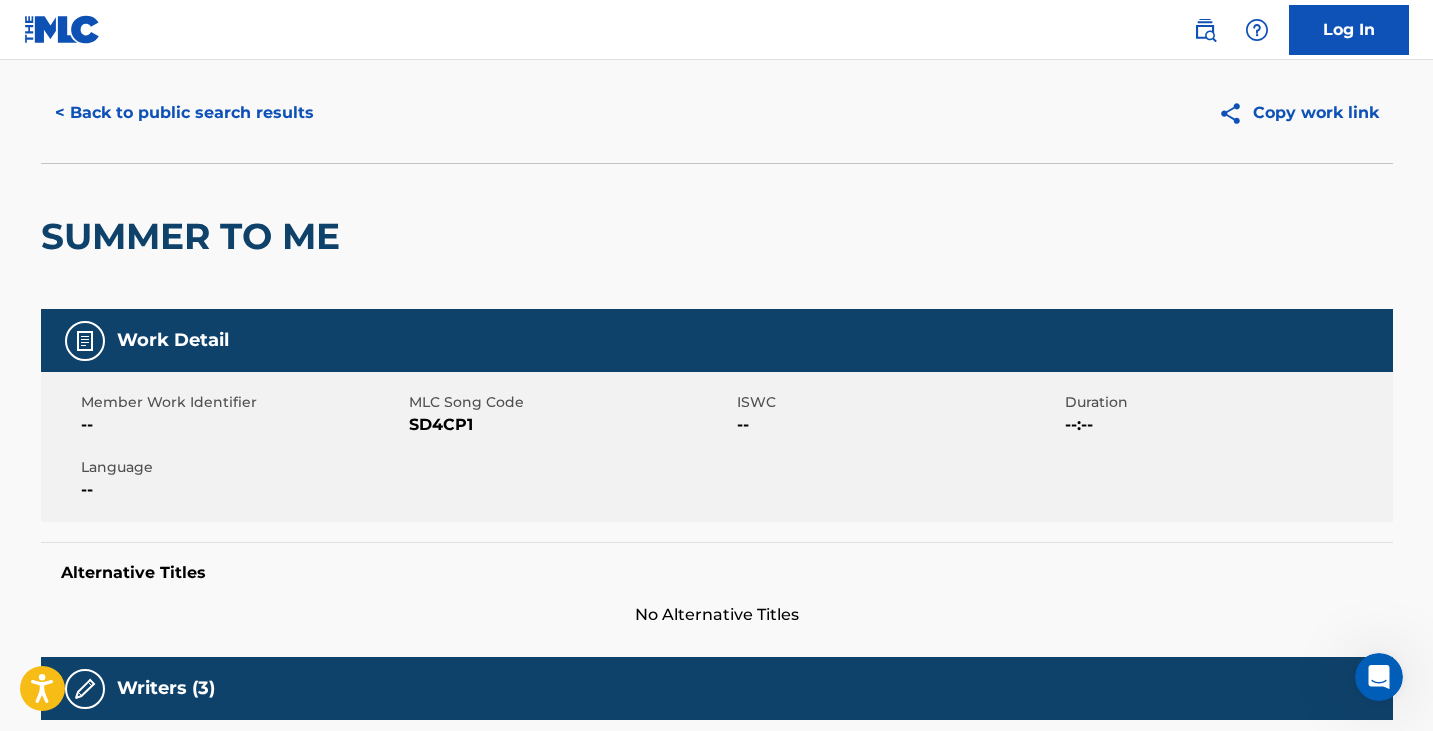 scroll, scrollTop: 0, scrollLeft: 0, axis: both 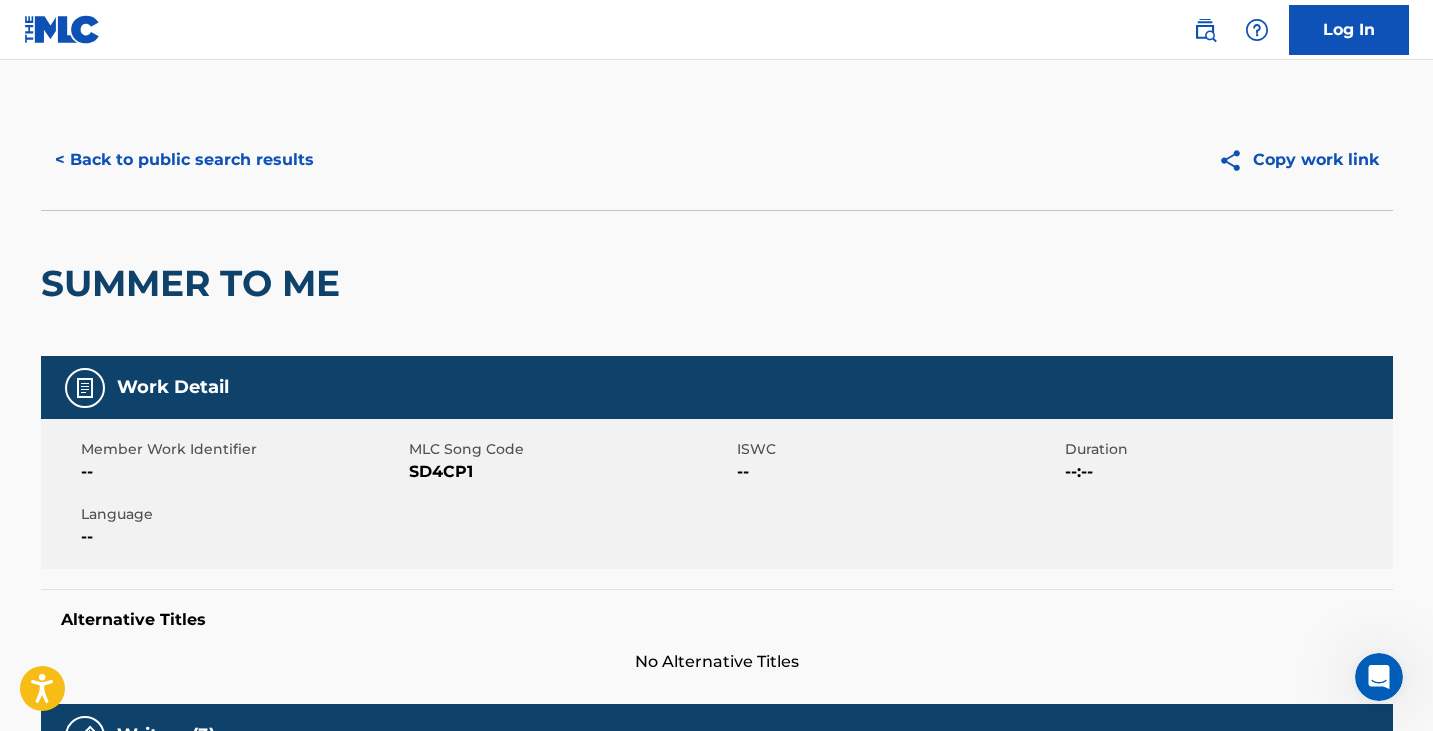 click on "< Back to public search results Copy work link" at bounding box center [717, 160] 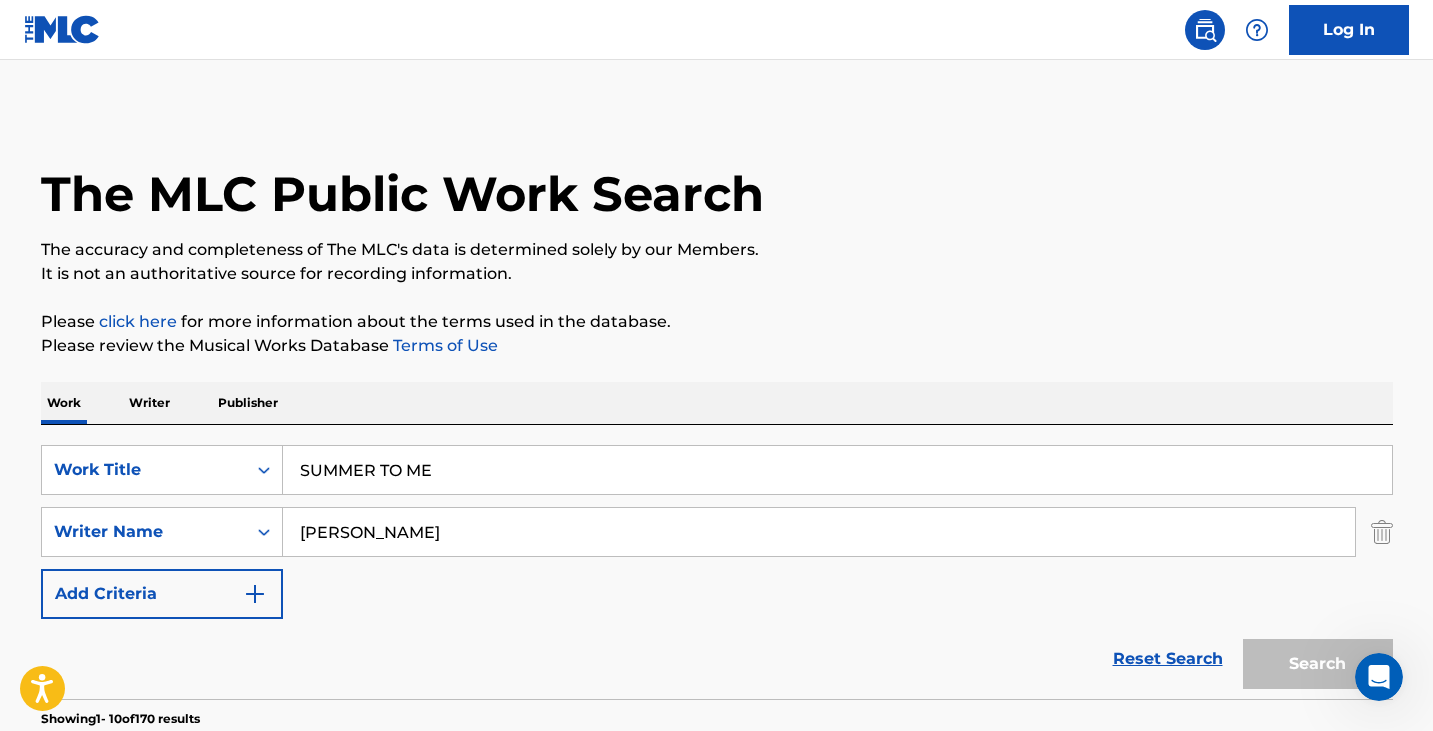 scroll, scrollTop: 340, scrollLeft: 0, axis: vertical 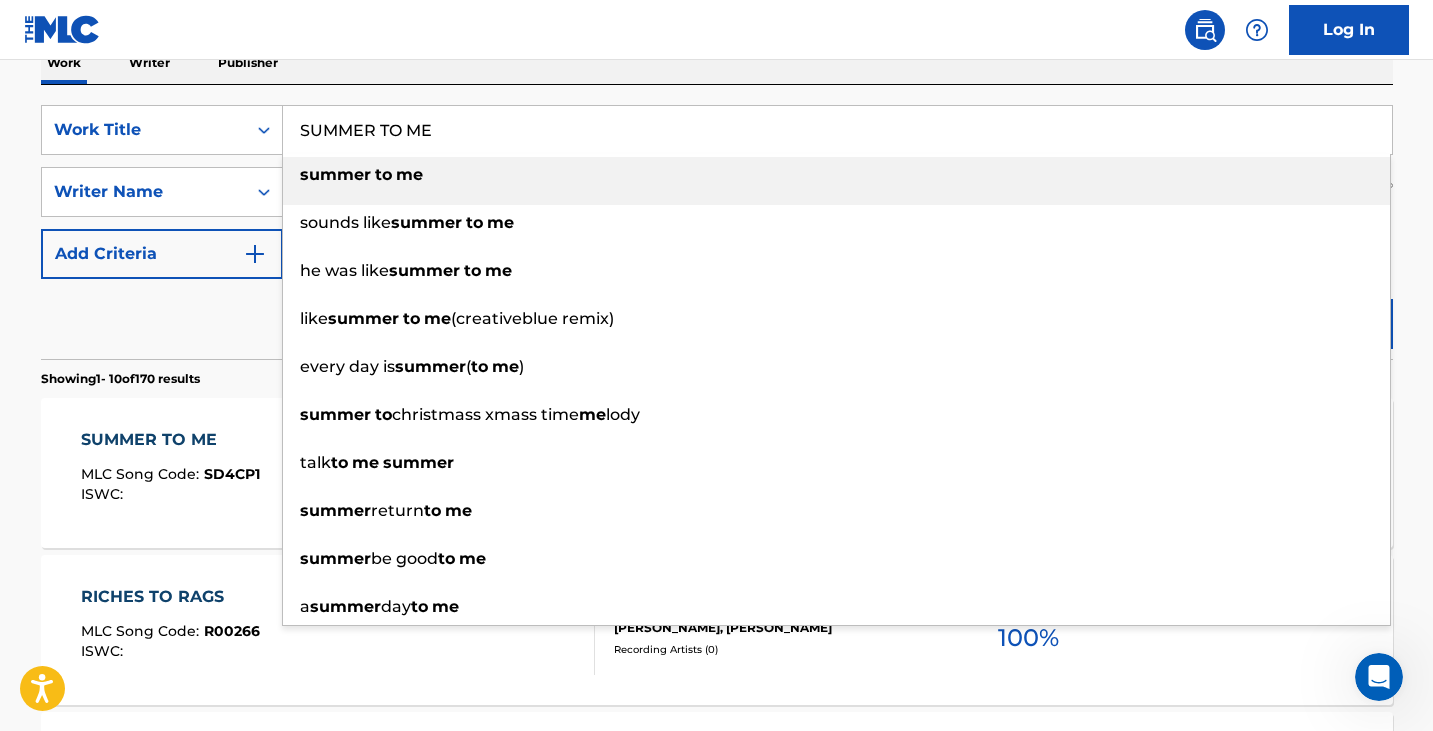 drag, startPoint x: 463, startPoint y: 137, endPoint x: 264, endPoint y: 99, distance: 202.59566 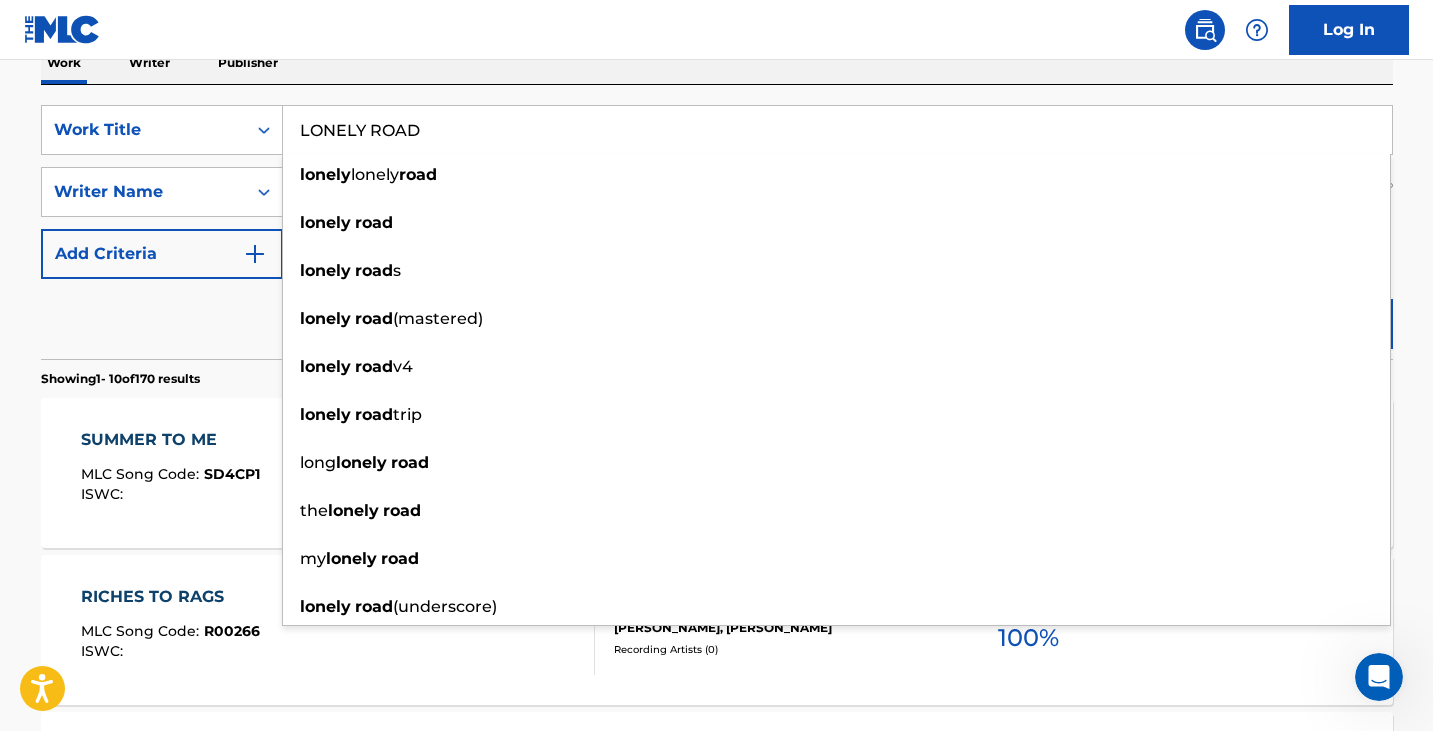 type on "LONELY ROAD" 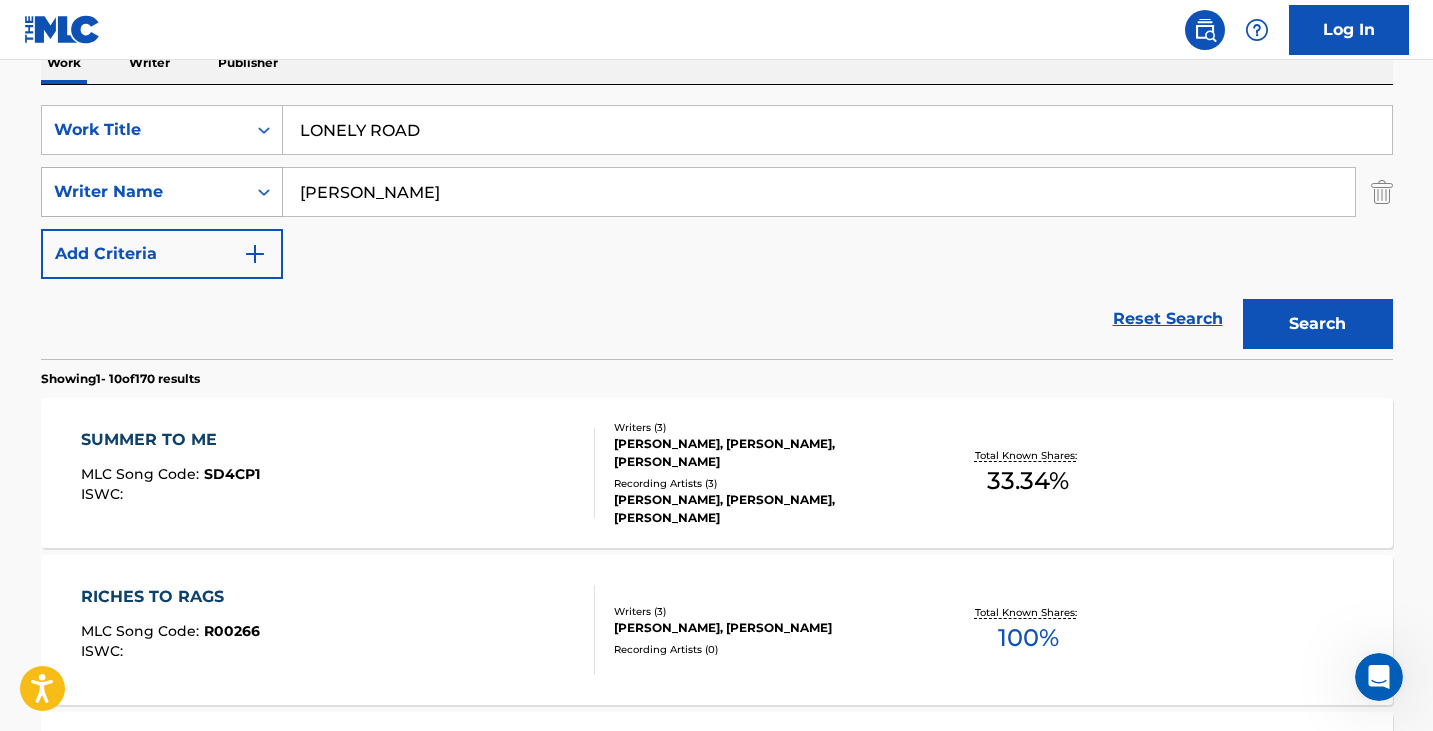drag, startPoint x: 475, startPoint y: 208, endPoint x: 82, endPoint y: 177, distance: 394.22076 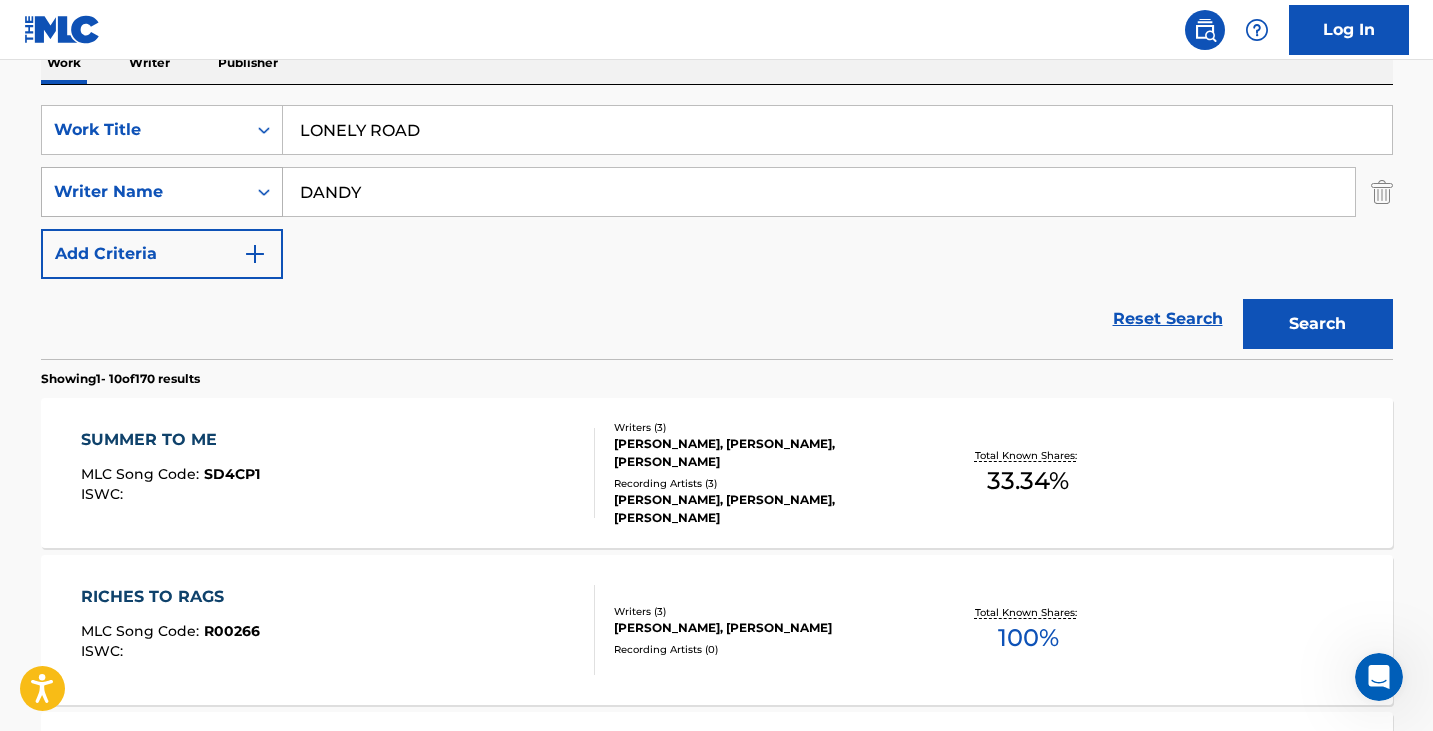 type on "DANDY" 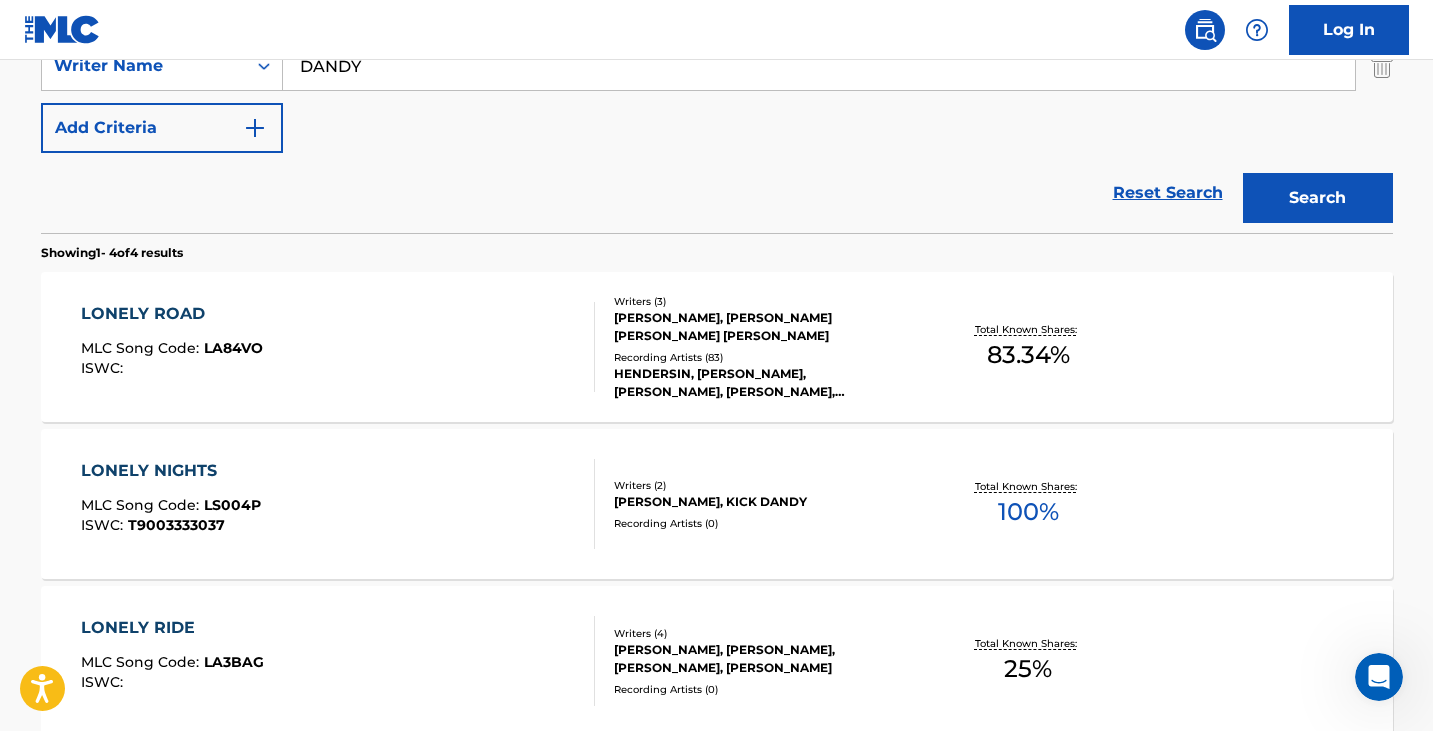 scroll, scrollTop: 478, scrollLeft: 0, axis: vertical 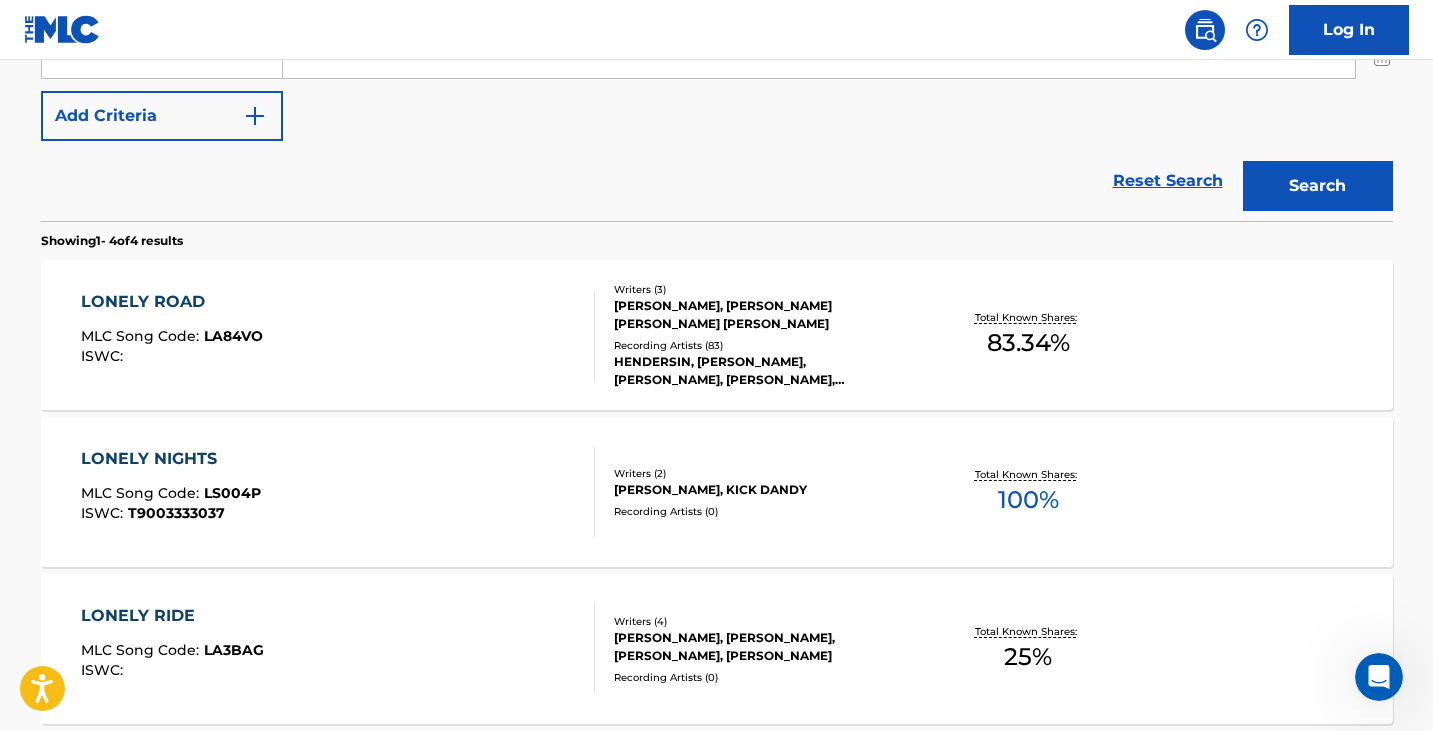 click on "LONELY ROAD MLC Song Code : LA84VO ISWC :" at bounding box center [338, 335] 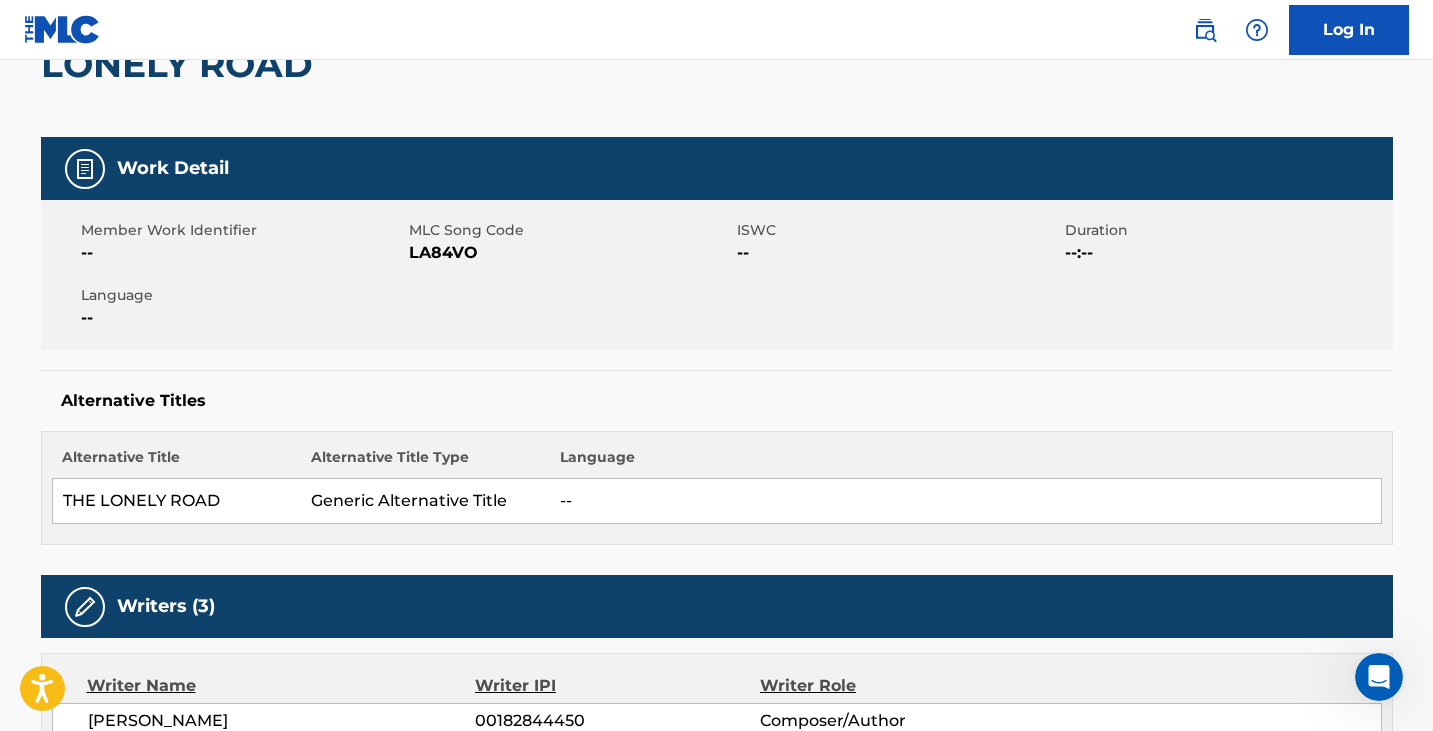 scroll, scrollTop: 0, scrollLeft: 0, axis: both 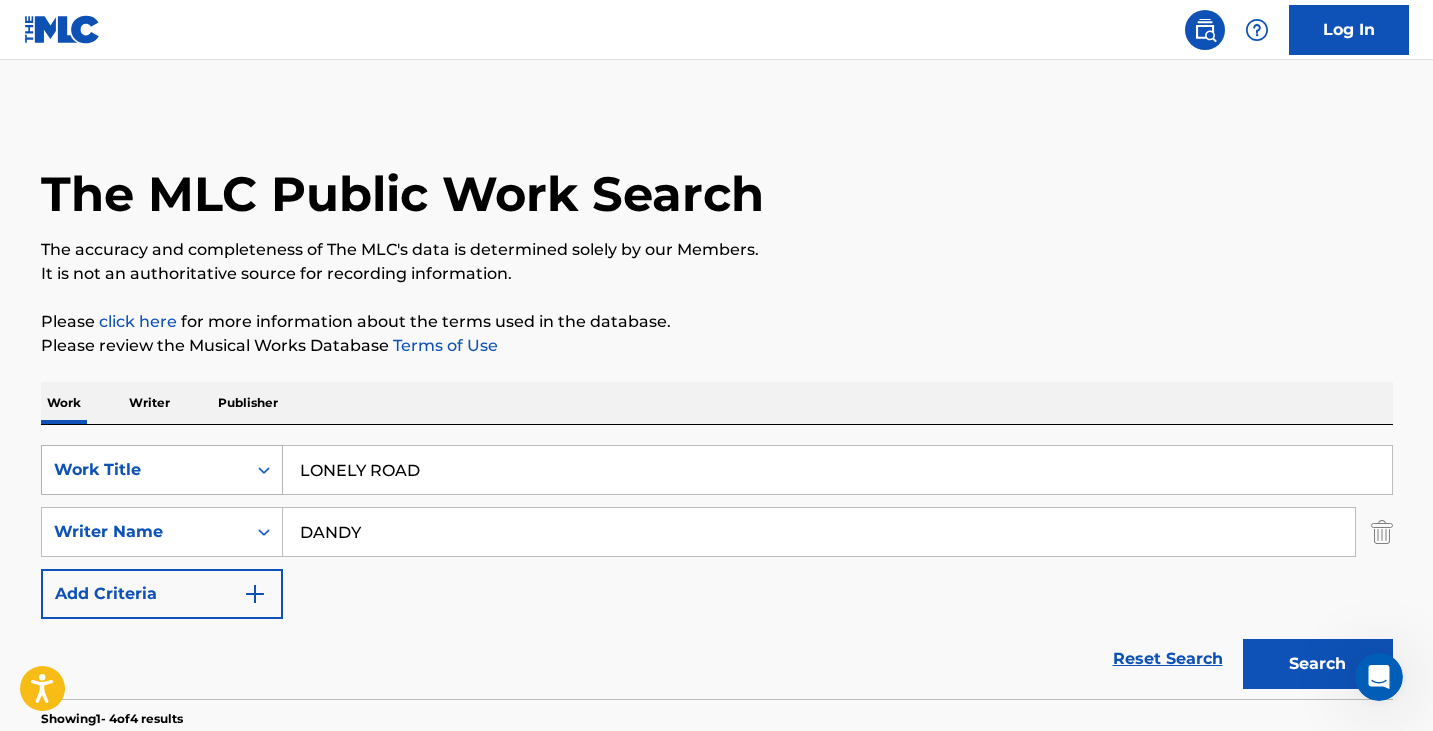 drag, startPoint x: 435, startPoint y: 461, endPoint x: 166, endPoint y: 456, distance: 269.04648 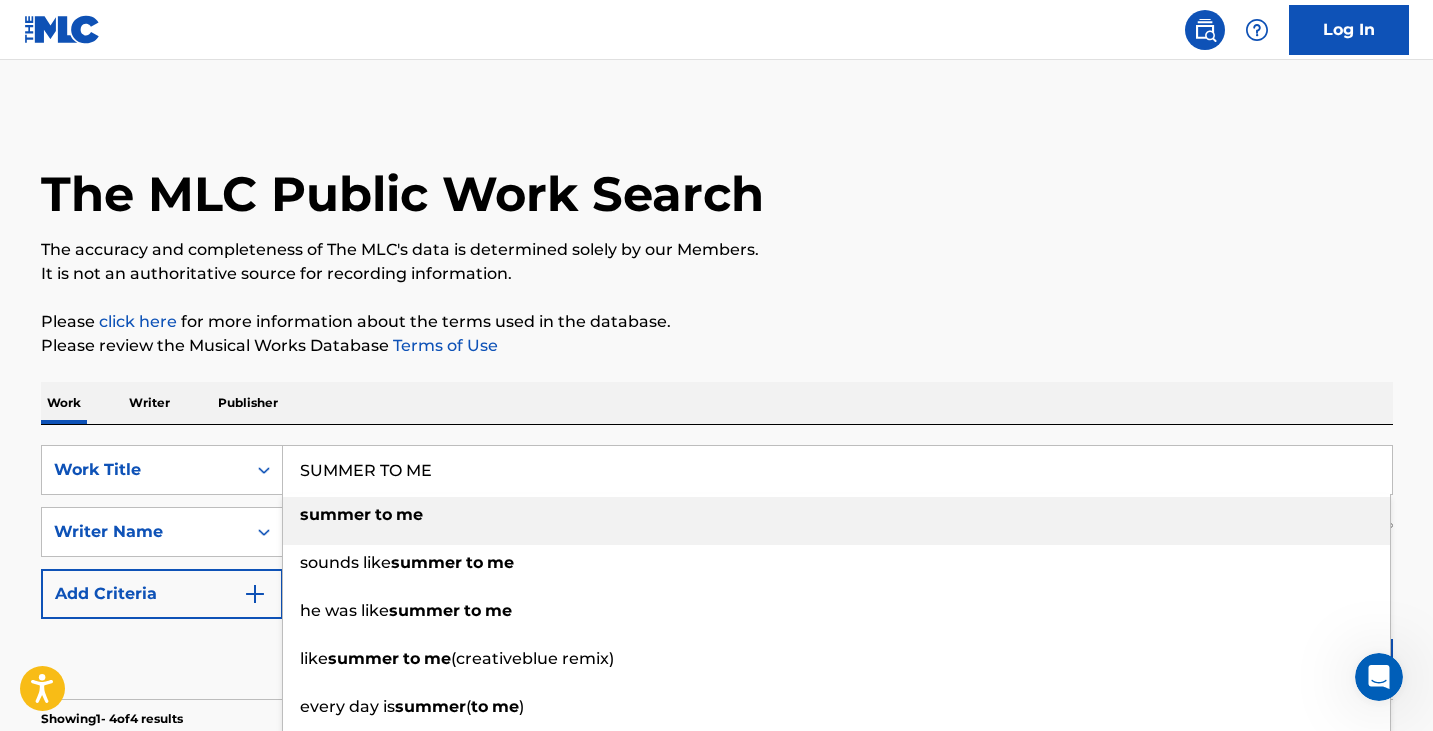 type on "SUMMER TO ME" 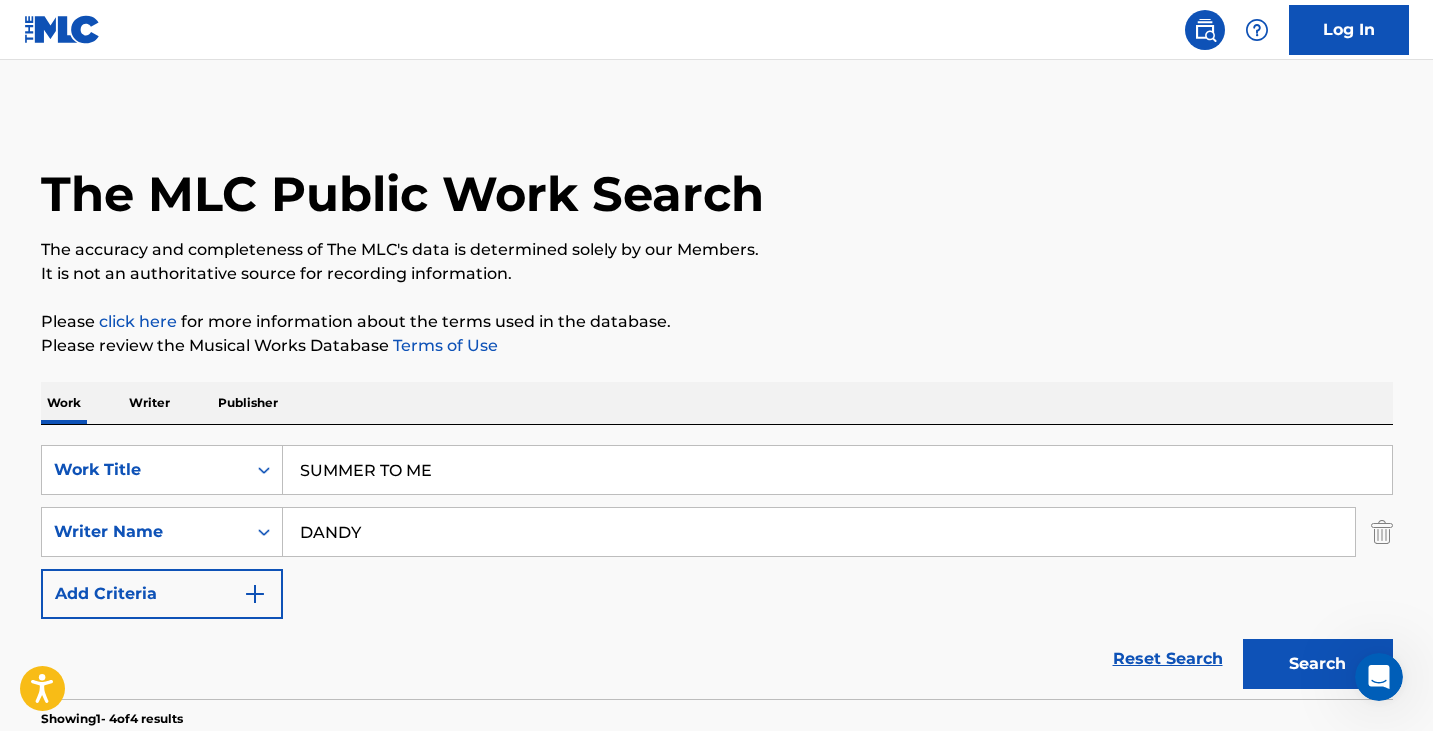 click on "Work Writer Publisher" at bounding box center (717, 403) 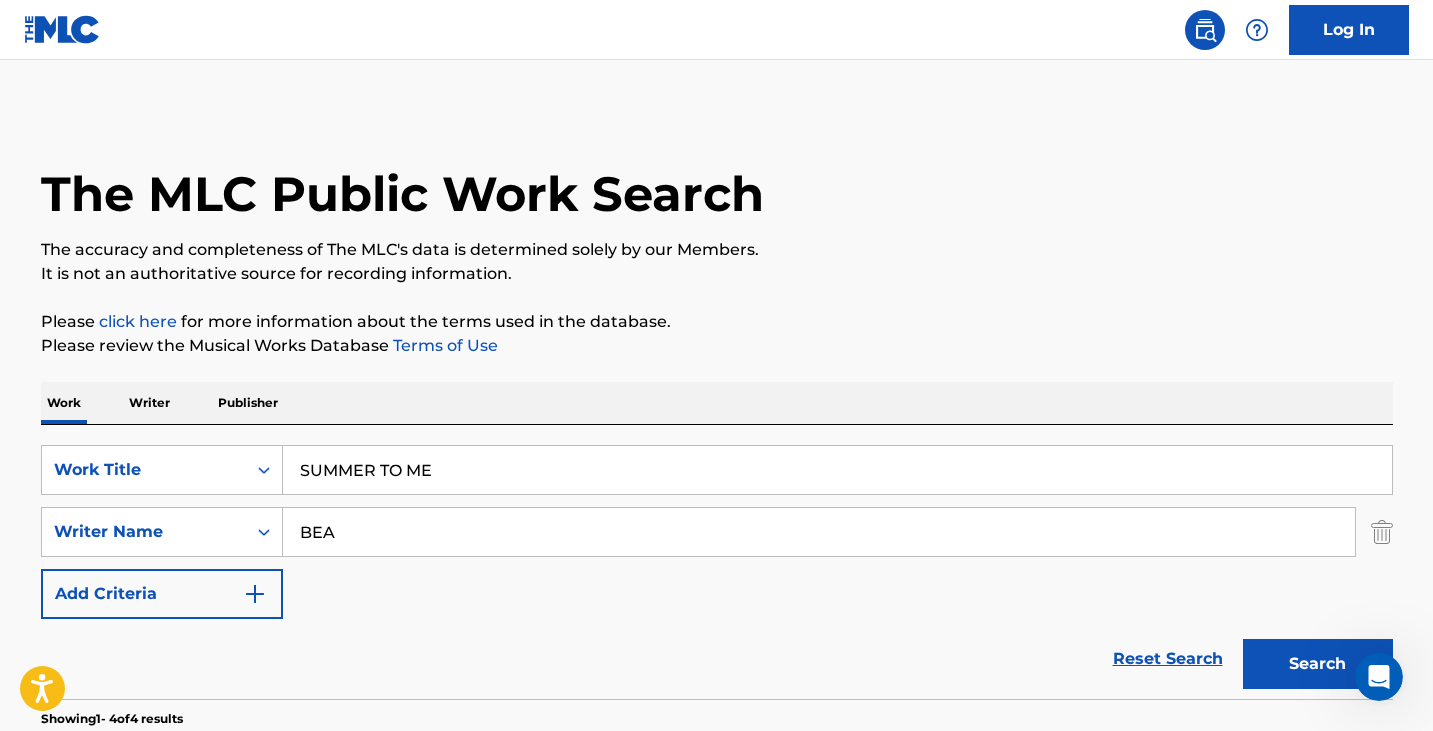 type on "BEA" 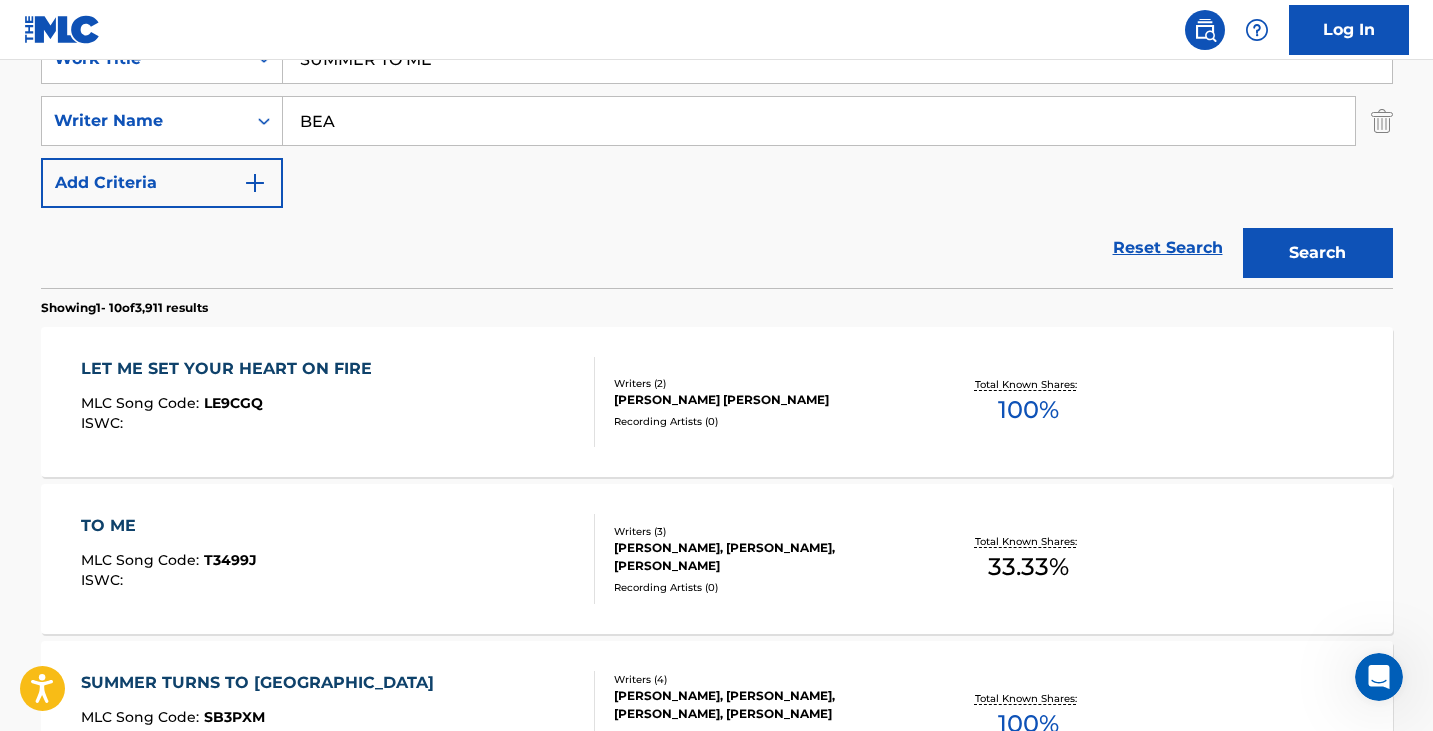 scroll, scrollTop: 394, scrollLeft: 0, axis: vertical 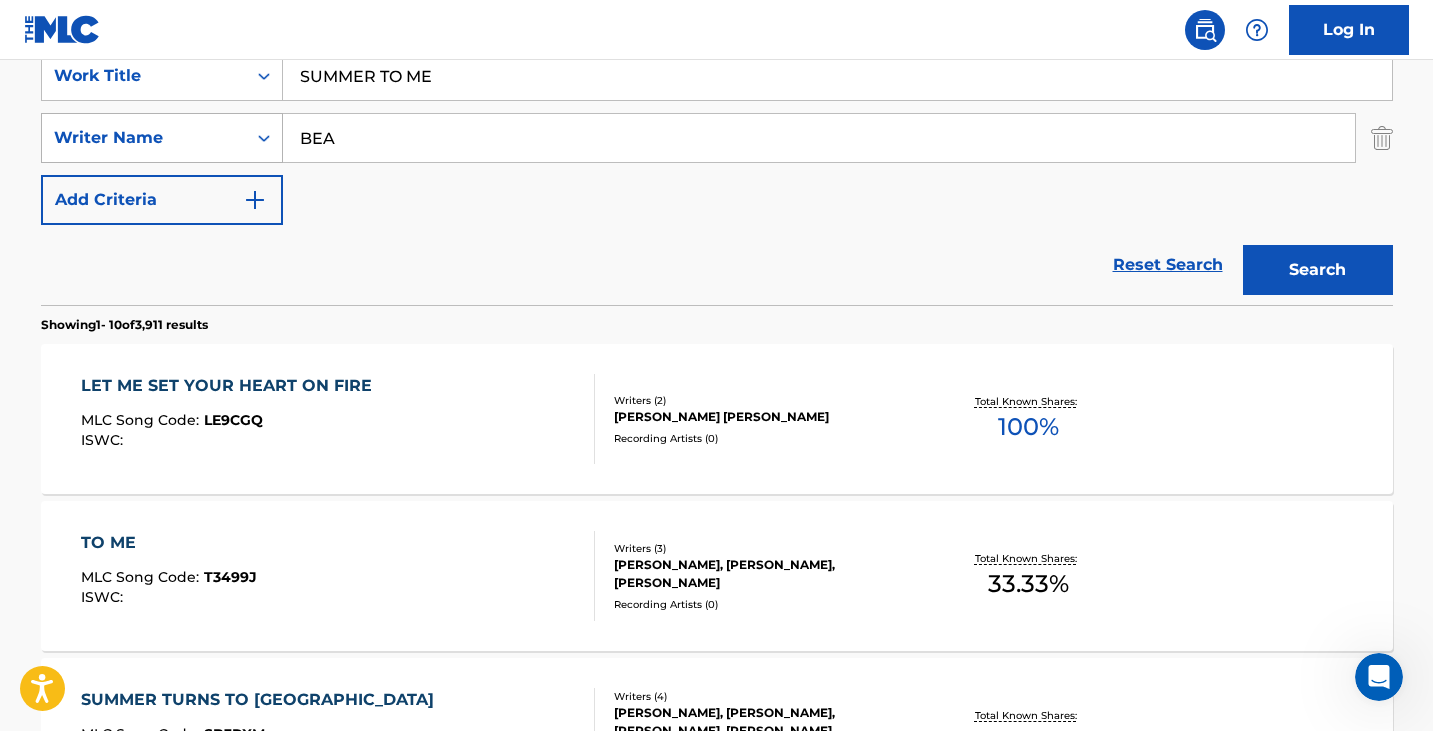drag, startPoint x: 366, startPoint y: 144, endPoint x: 206, endPoint y: 131, distance: 160.52725 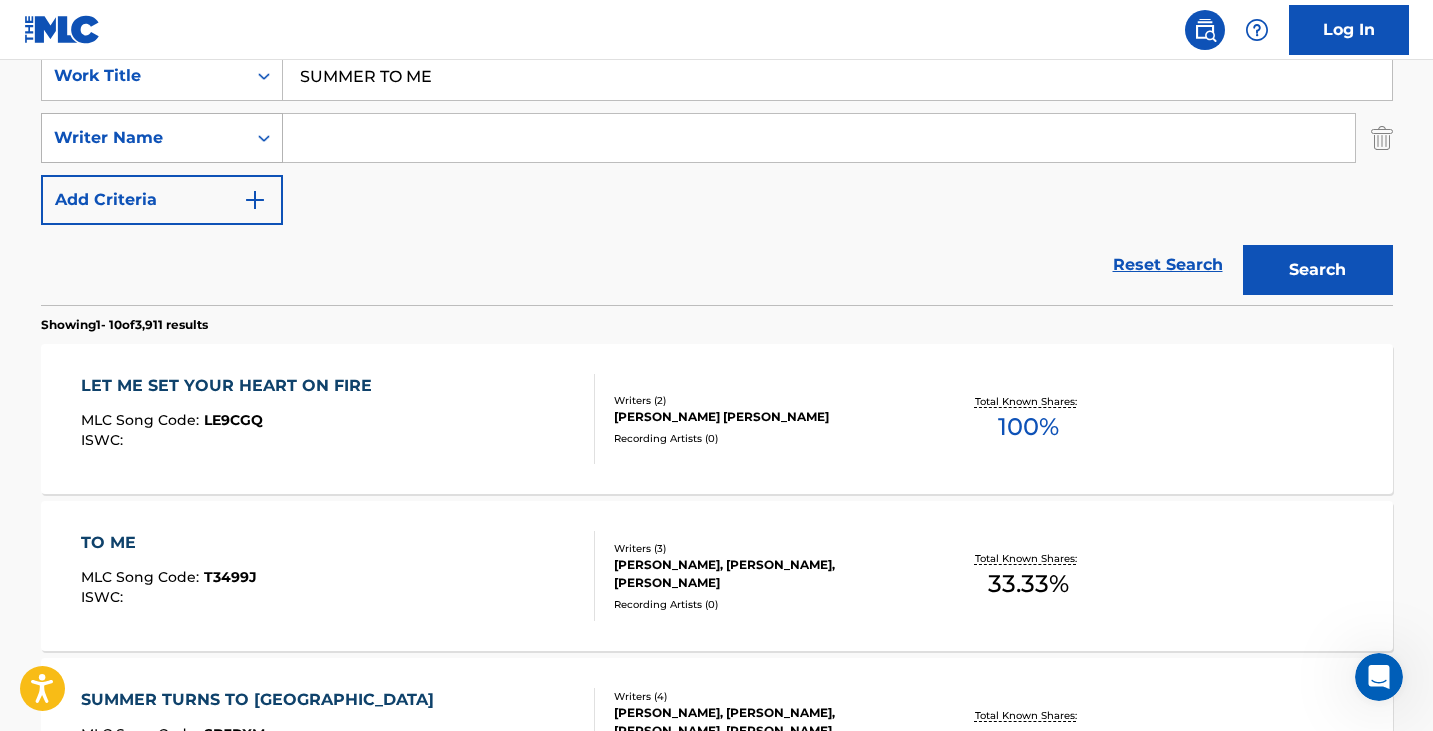 type 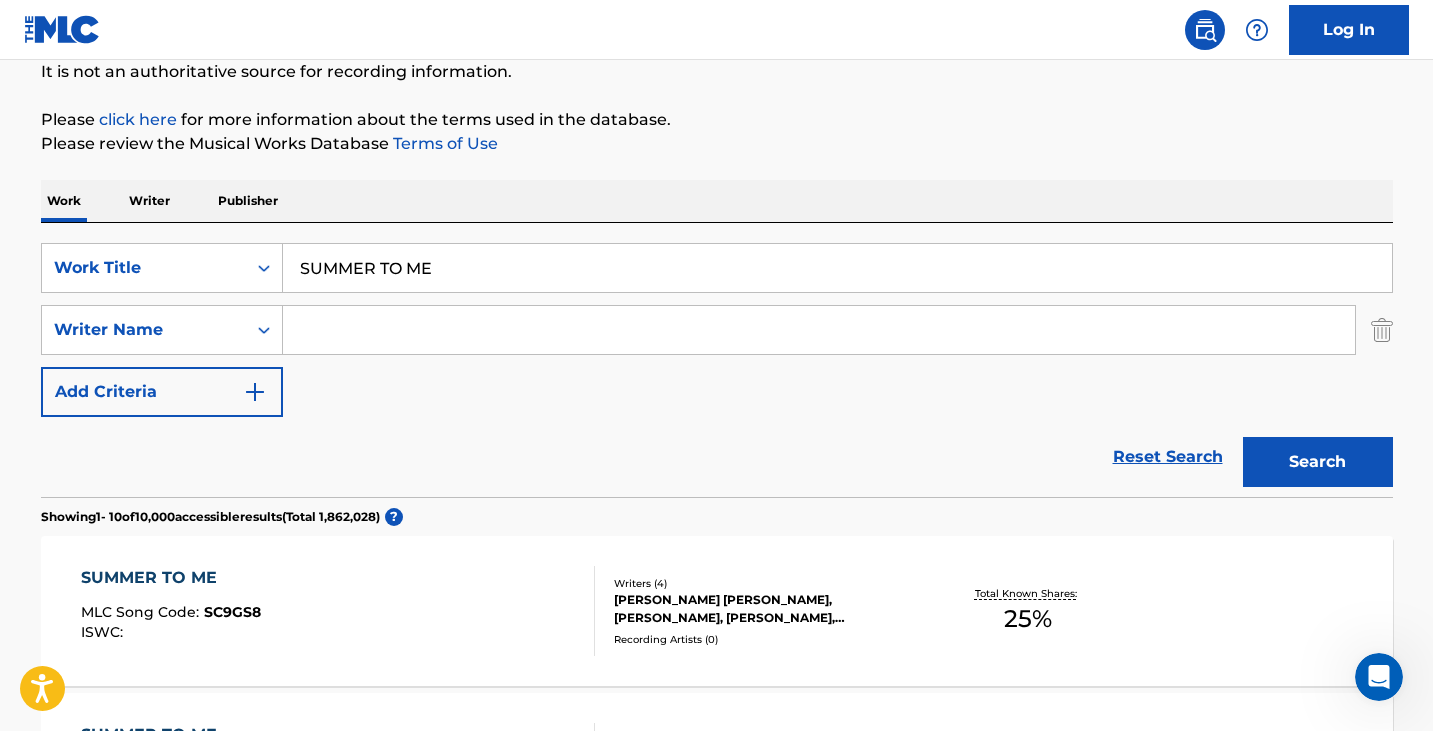 scroll, scrollTop: 394, scrollLeft: 0, axis: vertical 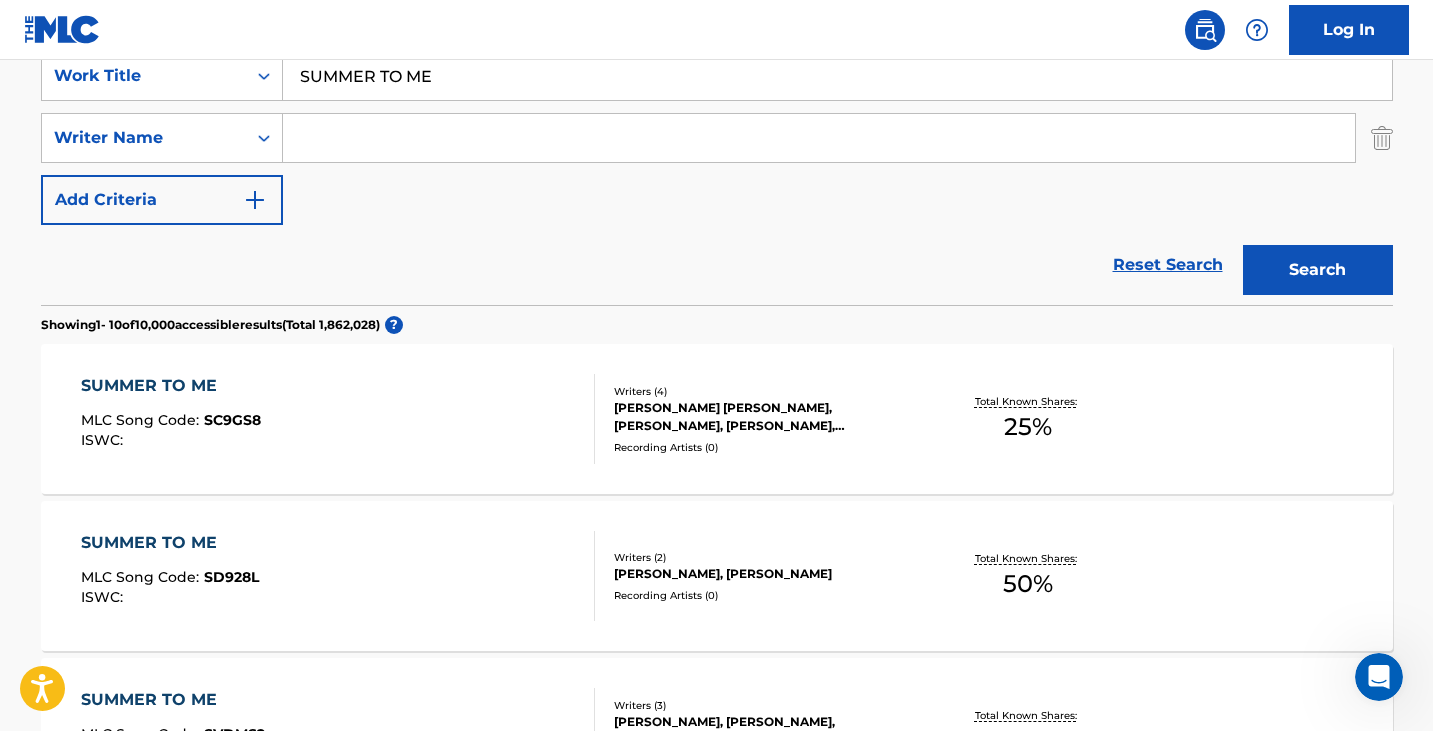click on "SUMMER TO ME MLC Song Code : SC9GS8 ISWC :" at bounding box center (338, 419) 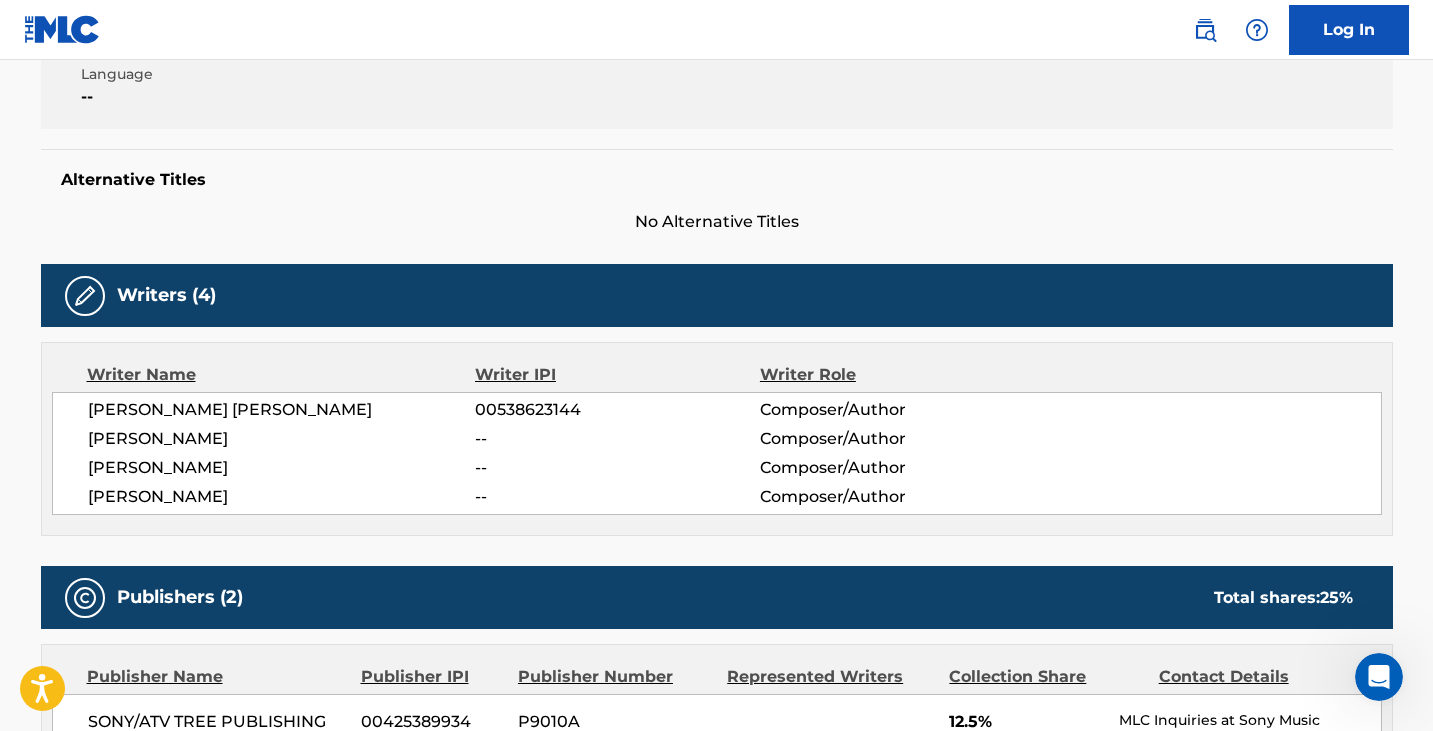 scroll, scrollTop: 0, scrollLeft: 0, axis: both 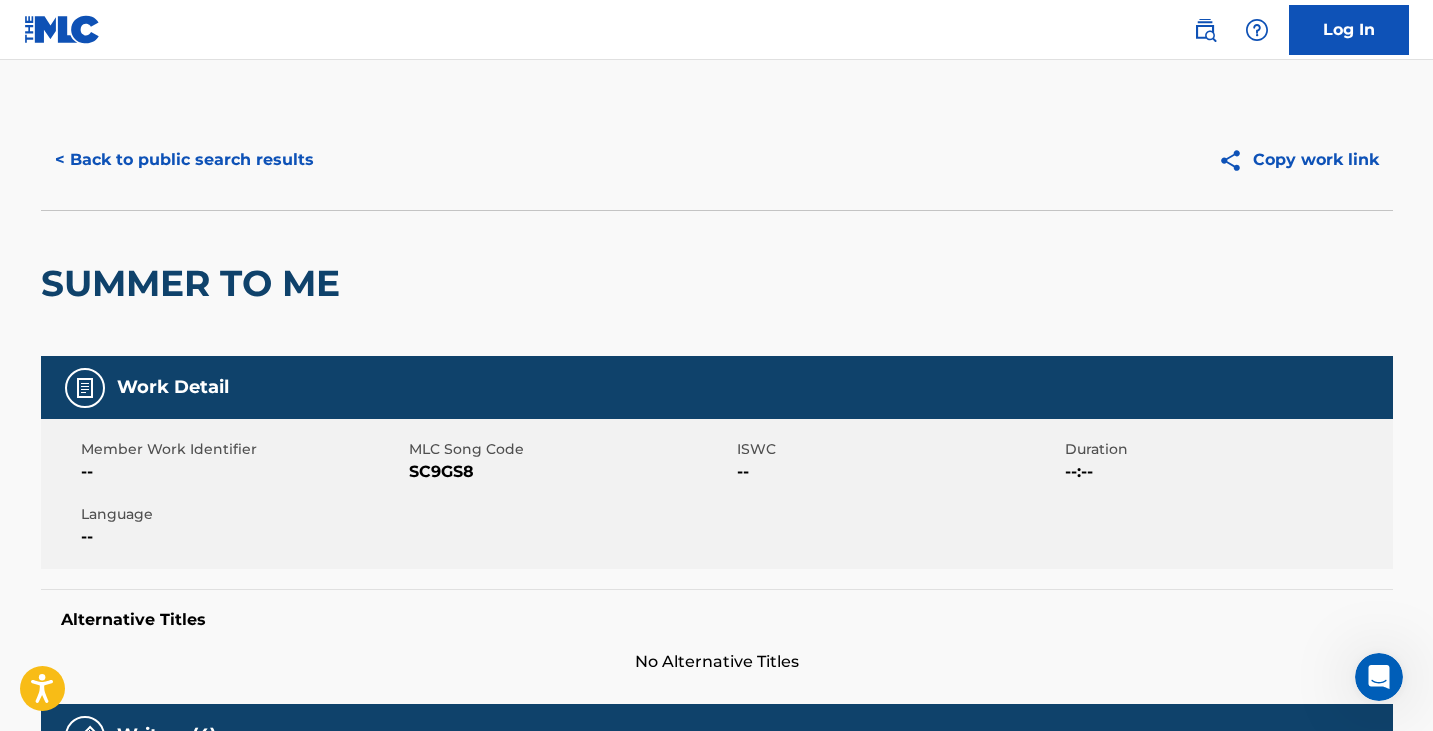click on "< Back to public search results" at bounding box center (184, 160) 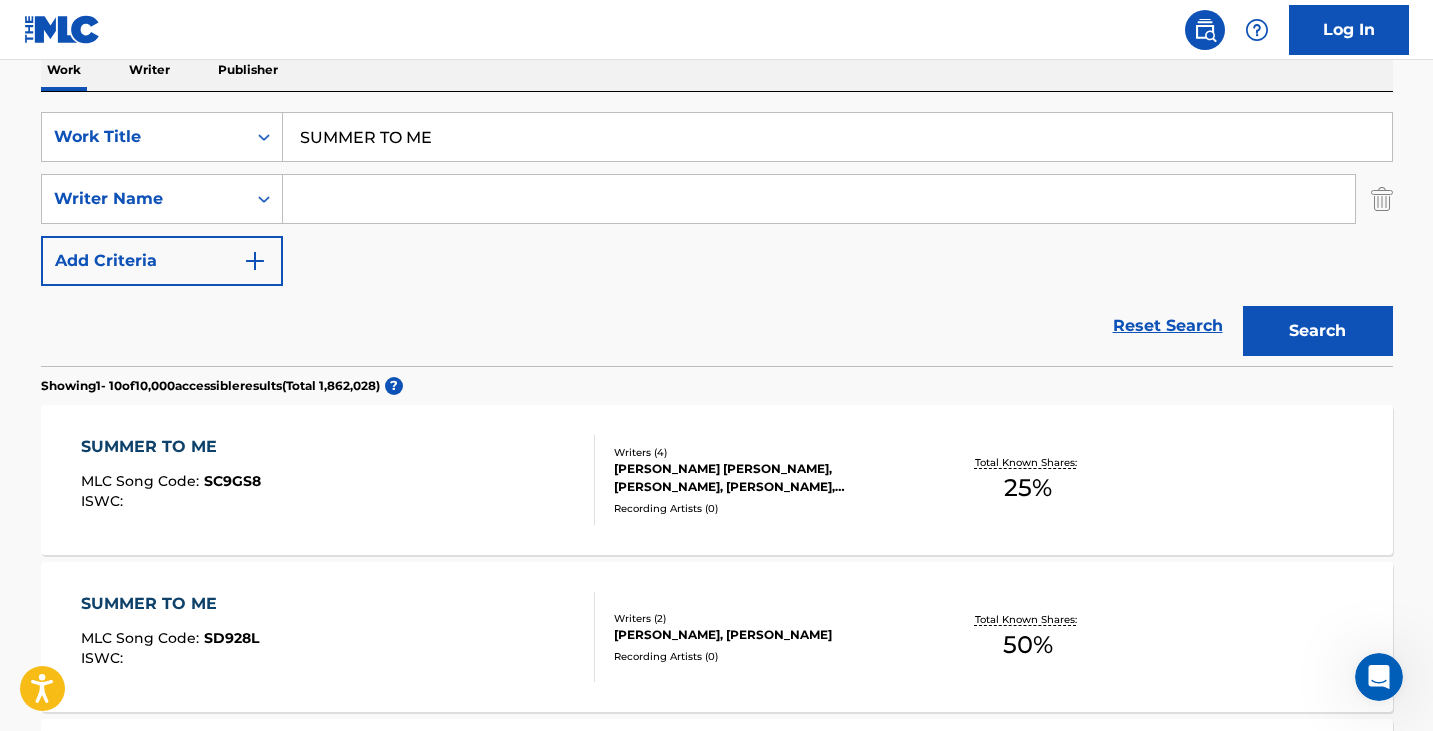 scroll, scrollTop: 323, scrollLeft: 0, axis: vertical 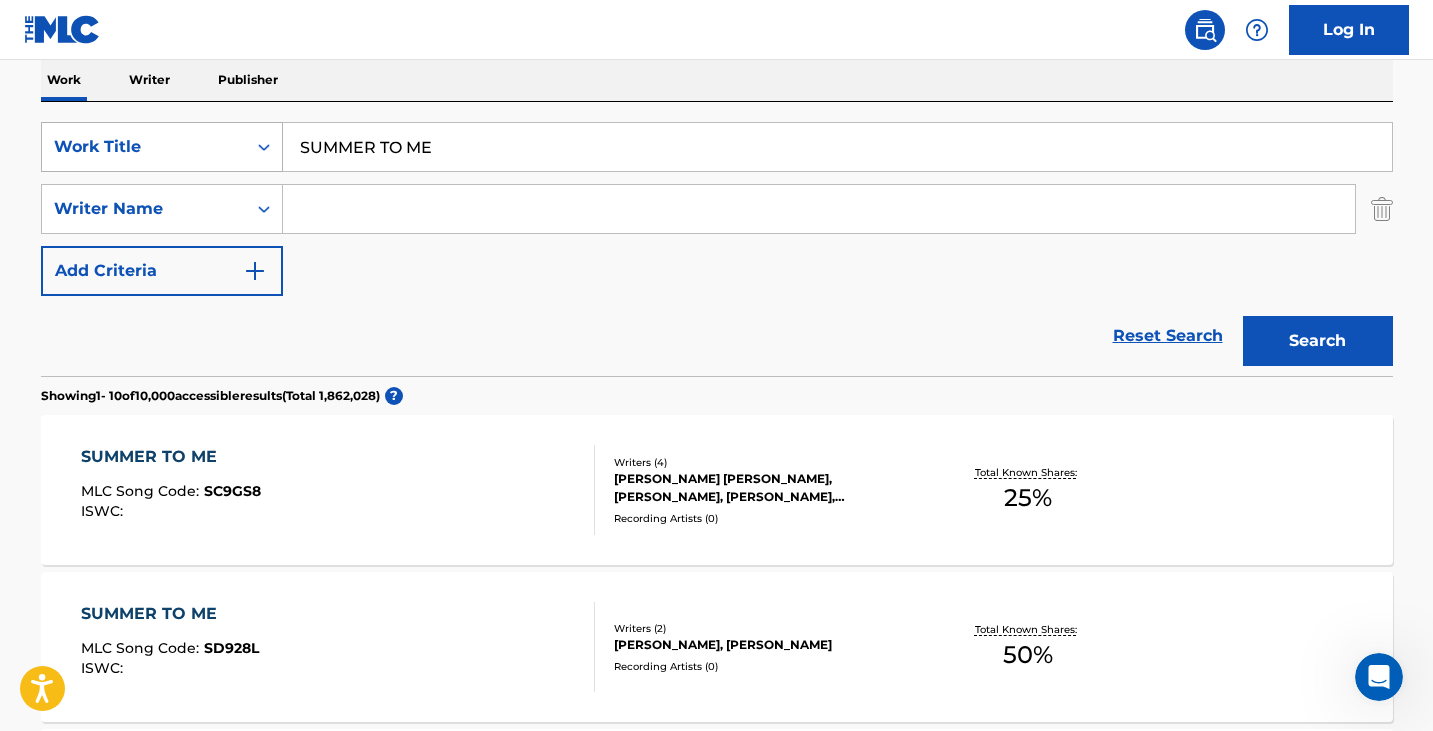 drag, startPoint x: 440, startPoint y: 142, endPoint x: 240, endPoint y: 140, distance: 200.01 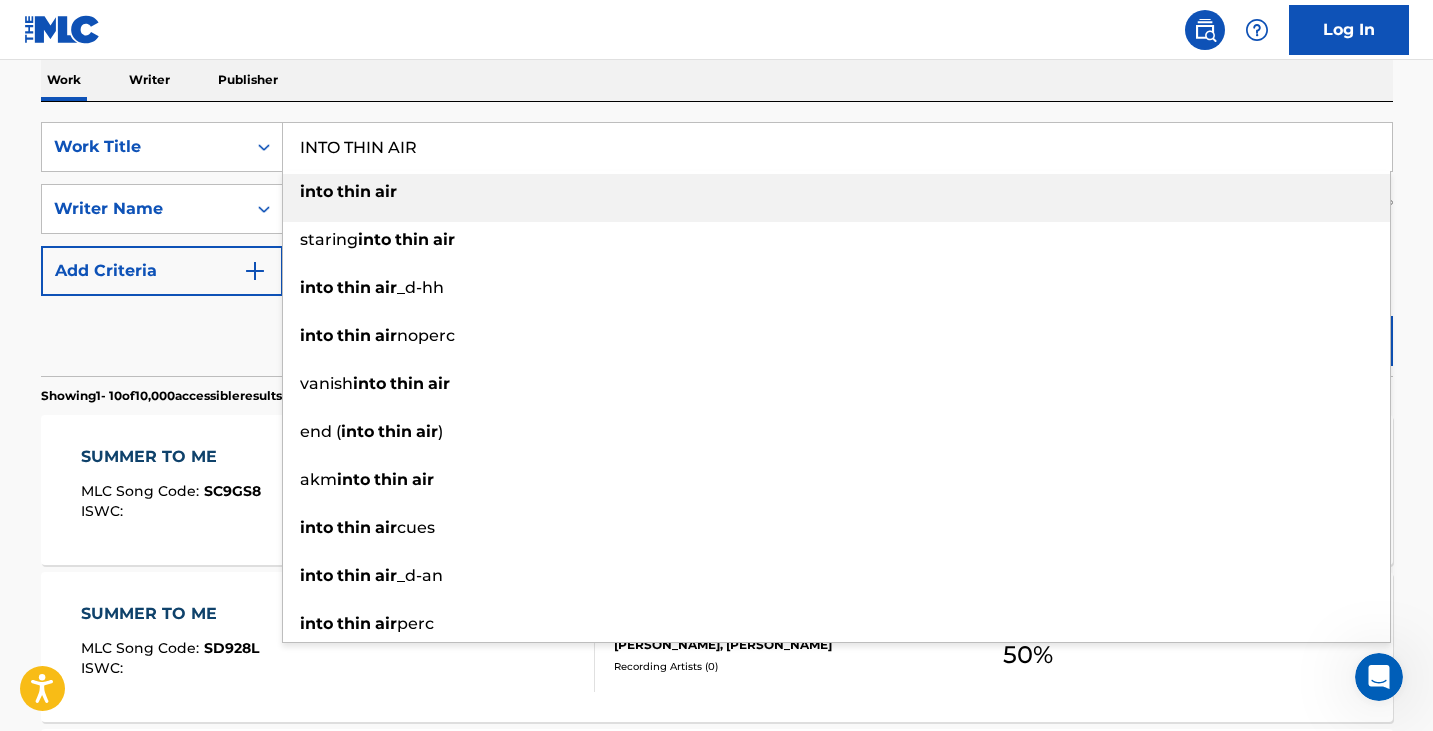 type on "INTO THIN AIR" 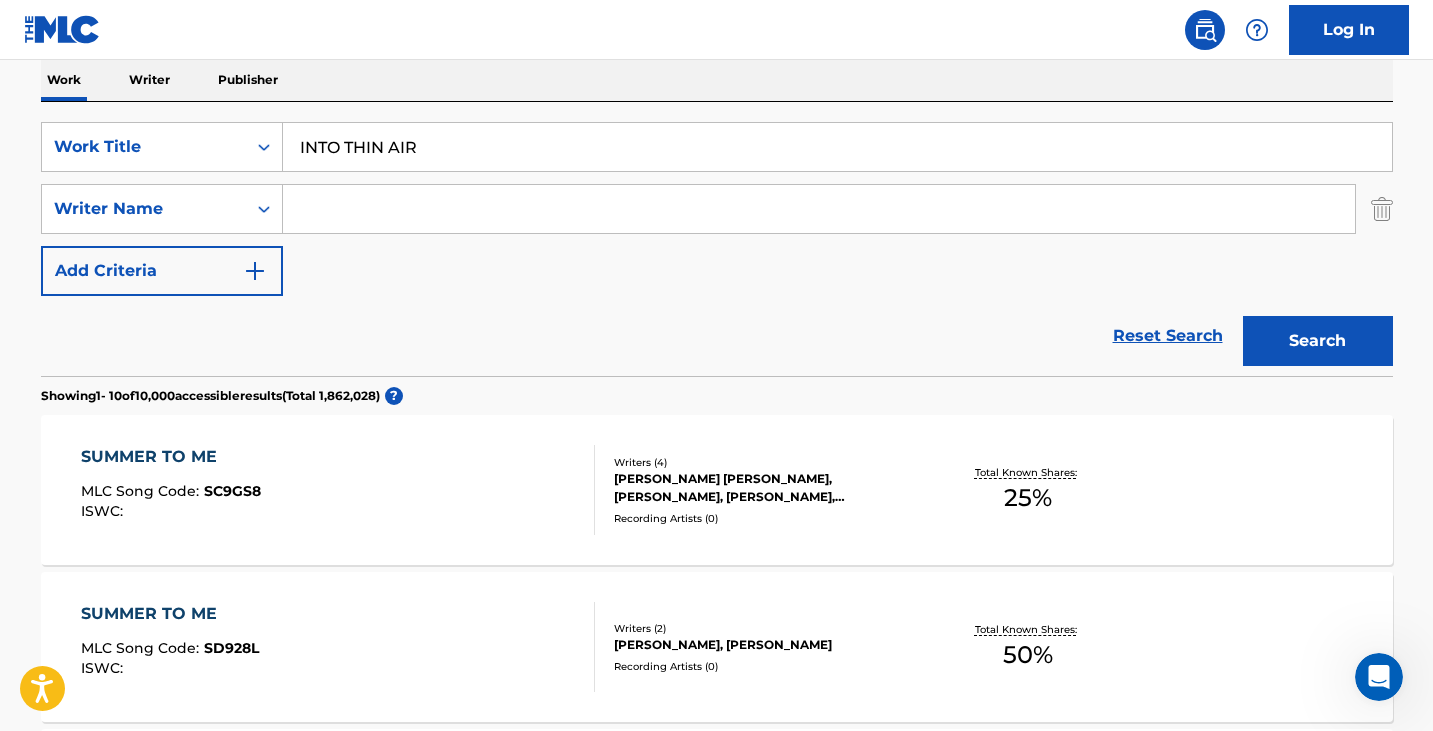 click at bounding box center [819, 209] 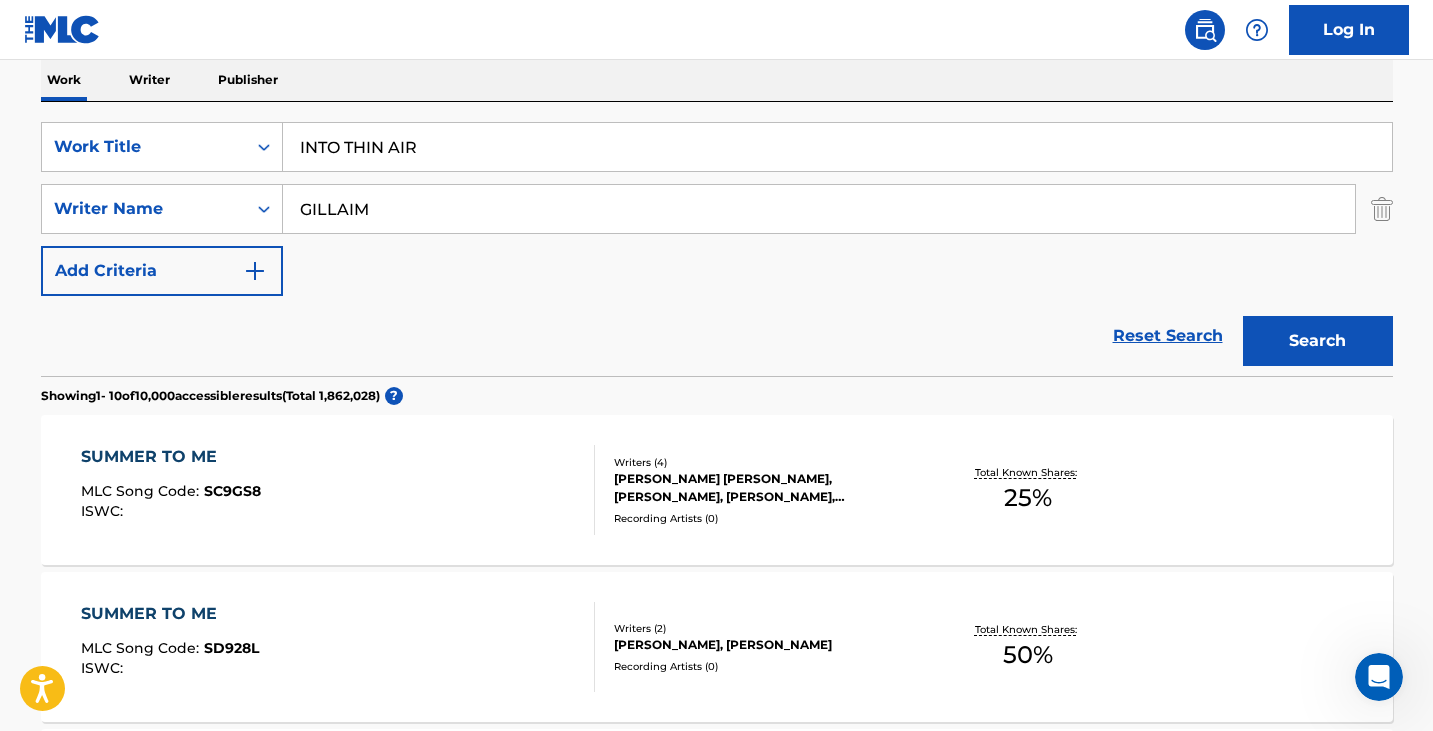 click on "Search" at bounding box center [1318, 341] 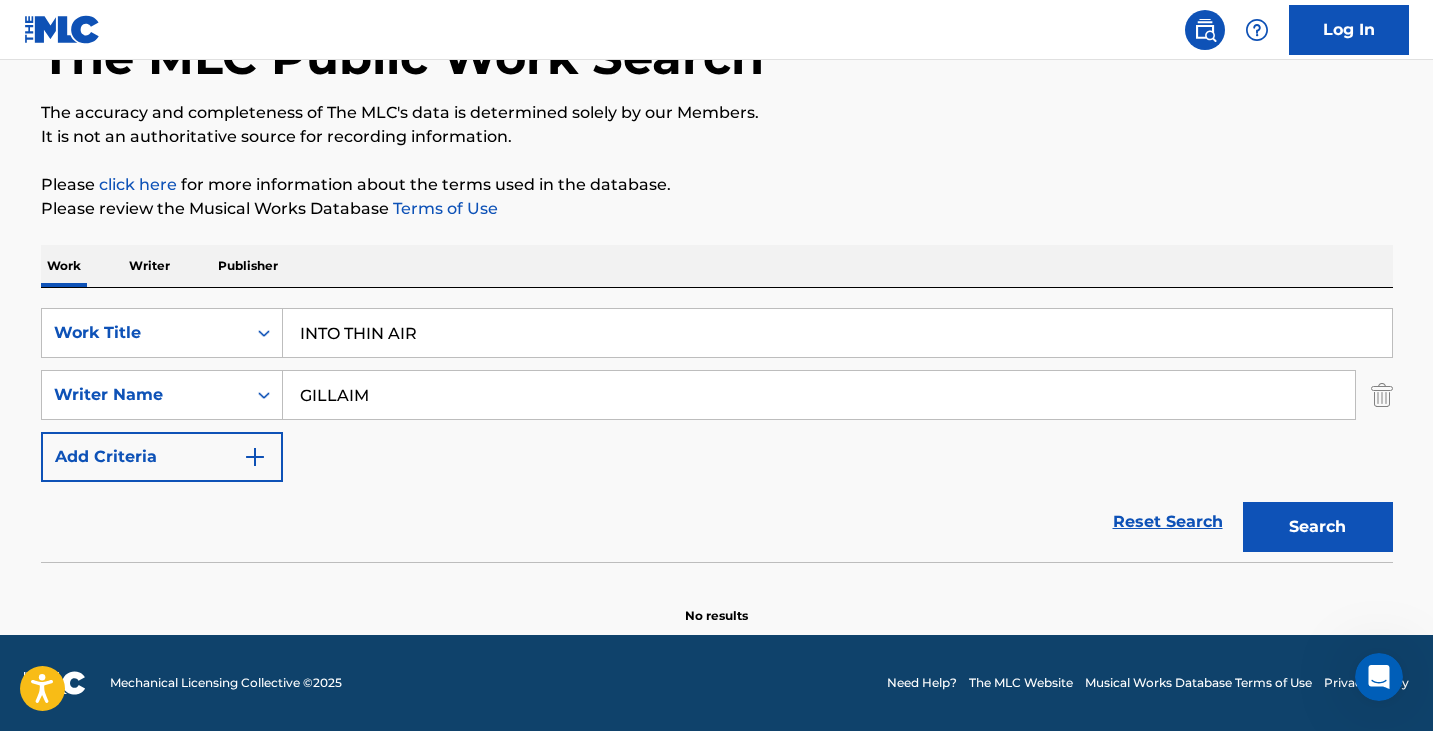 scroll, scrollTop: 137, scrollLeft: 0, axis: vertical 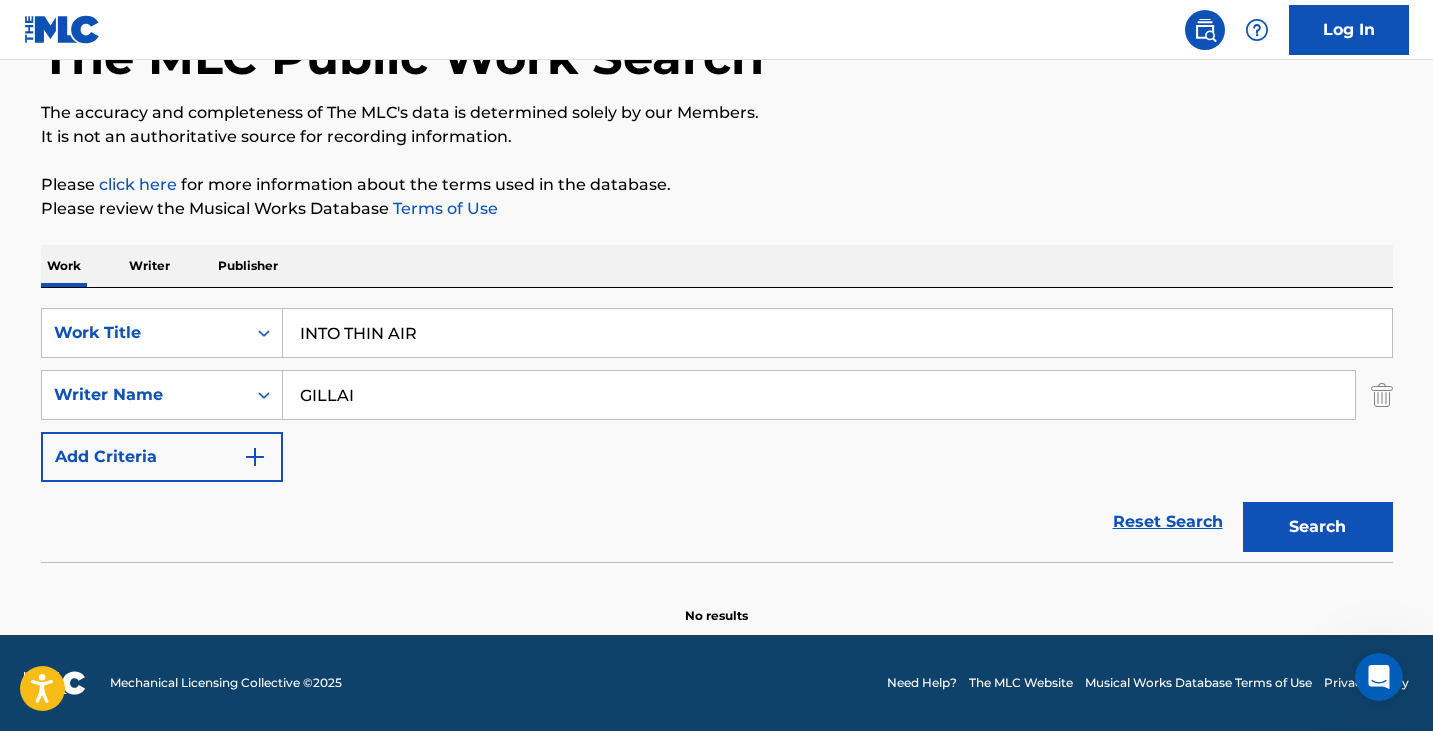 type on "GILLAIM" 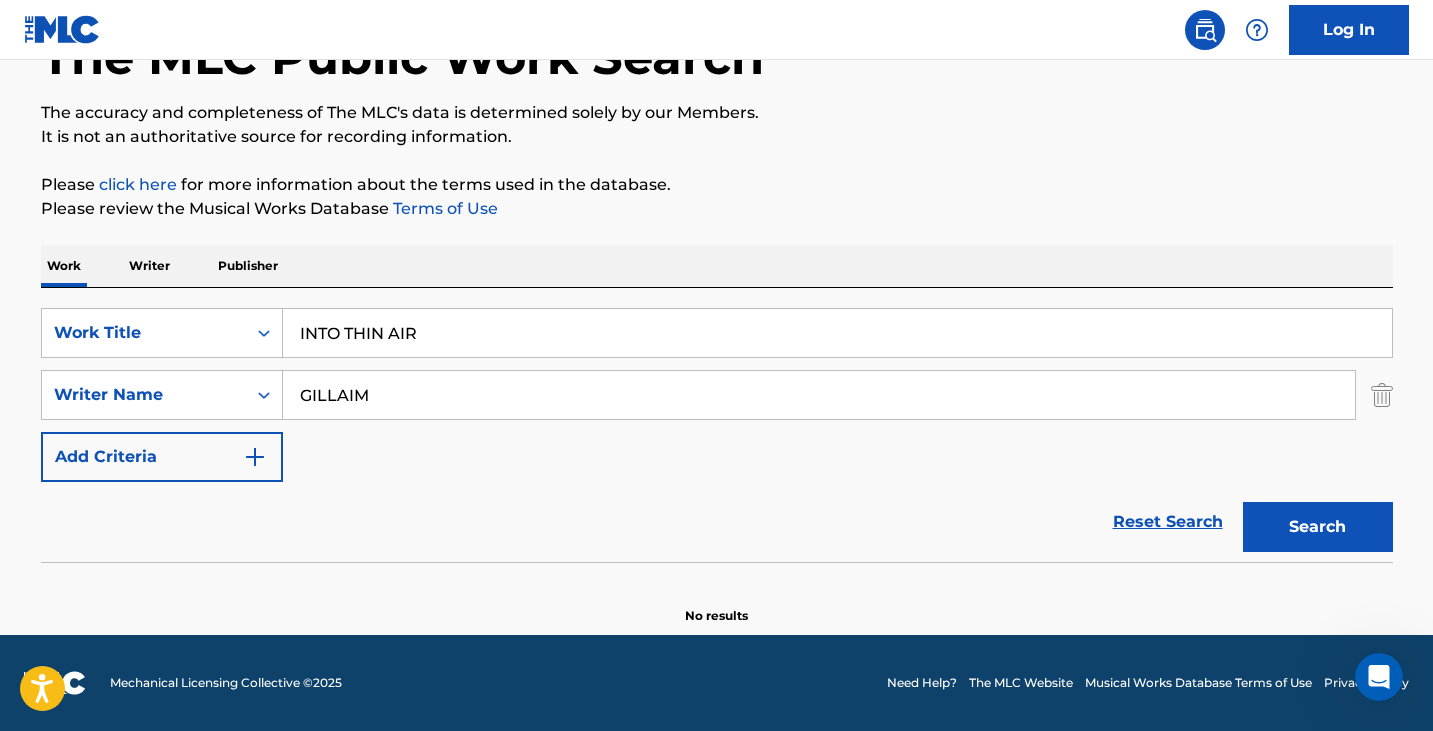 click on "Search" at bounding box center [1318, 527] 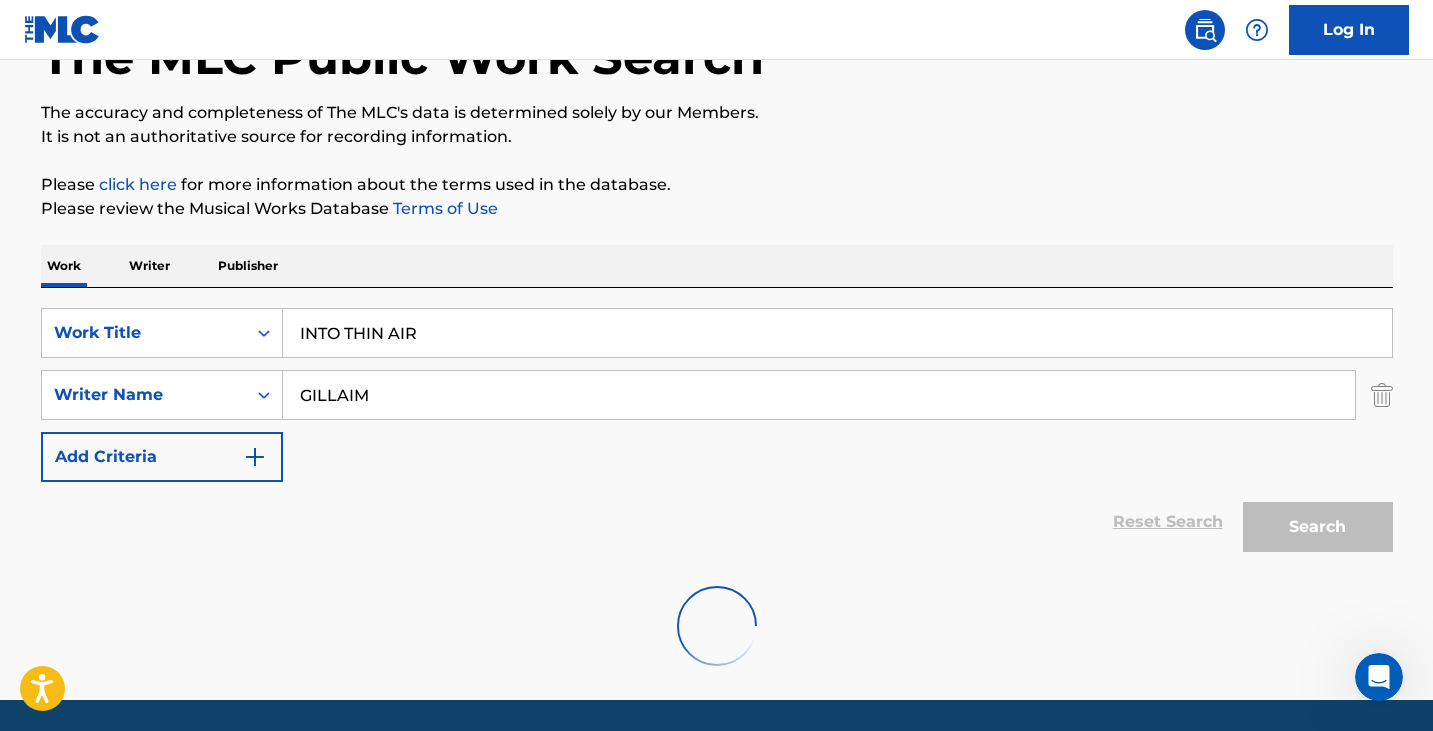 scroll, scrollTop: 137, scrollLeft: 0, axis: vertical 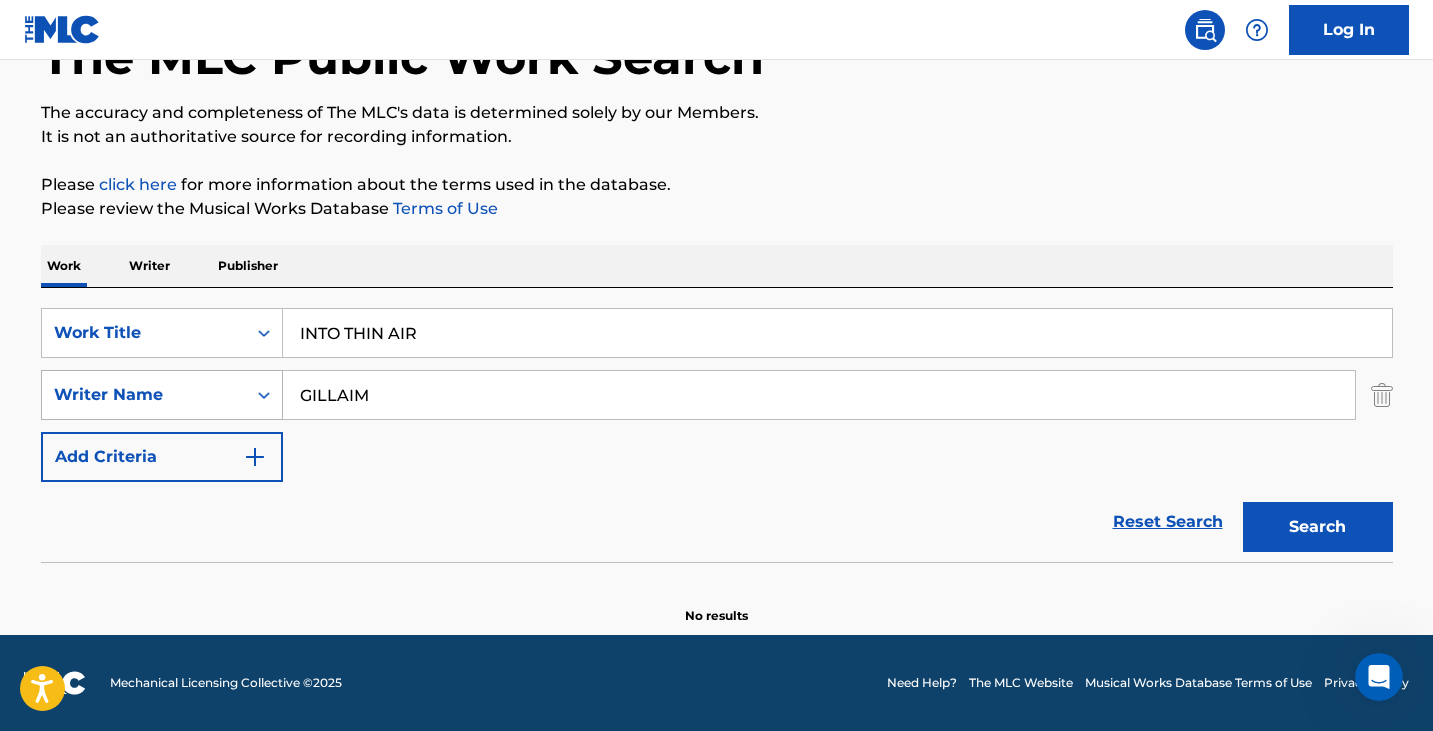 drag, startPoint x: 407, startPoint y: 388, endPoint x: 227, endPoint y: 388, distance: 180 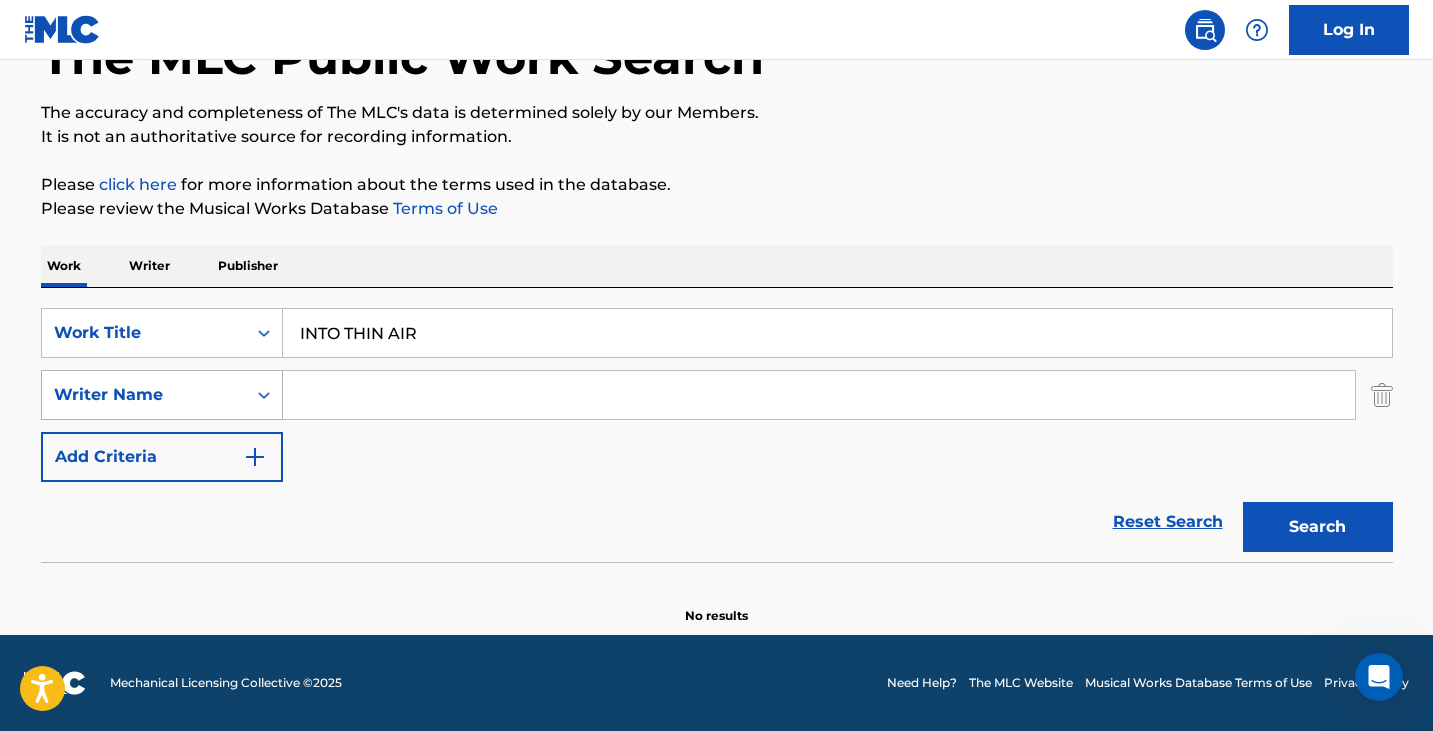 type 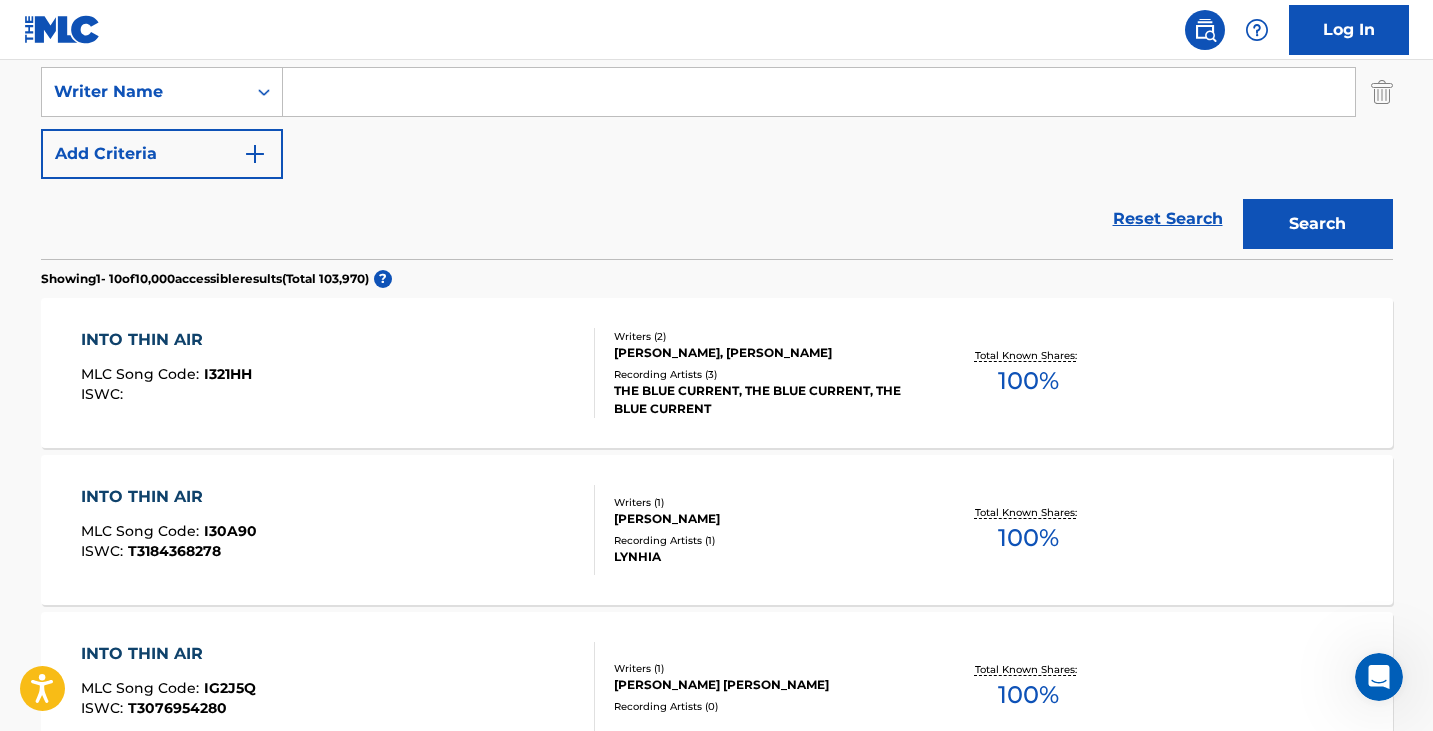 scroll, scrollTop: 67, scrollLeft: 0, axis: vertical 